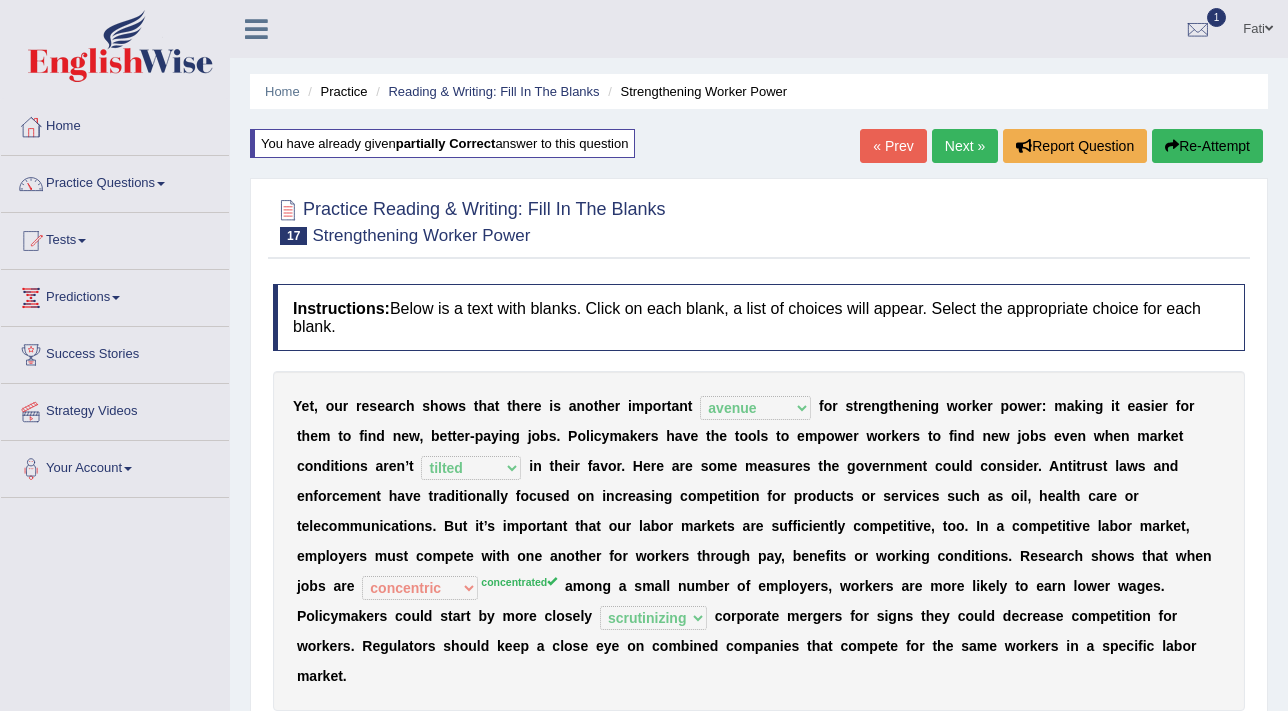 select on "avenue" 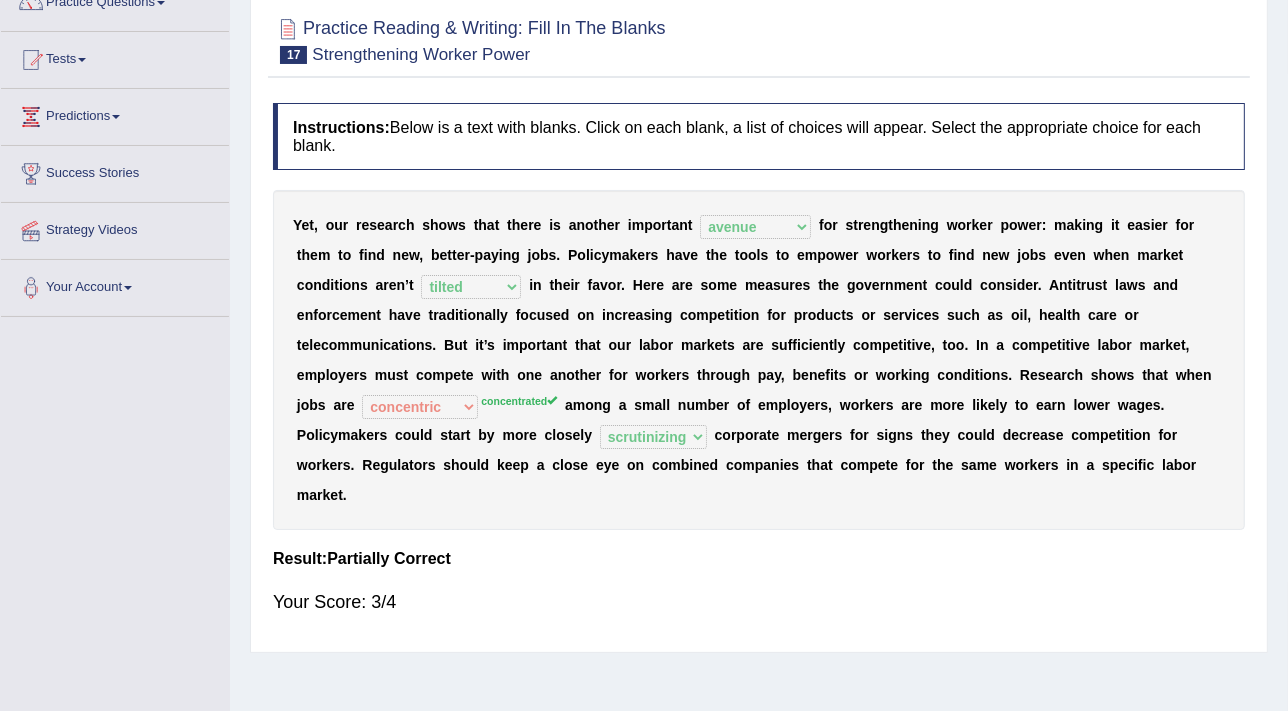 scroll, scrollTop: 0, scrollLeft: 0, axis: both 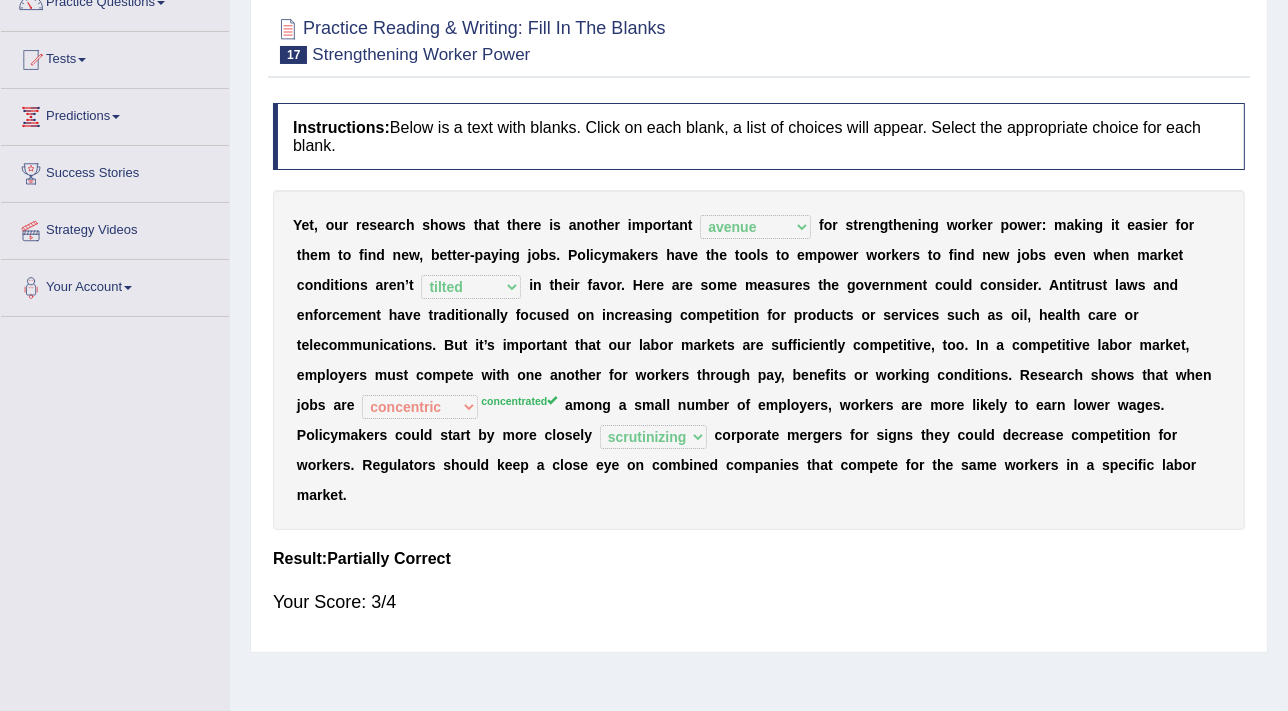 click on "Y e t ,    o u r    r e s e a r c h    s h o w s    t h a t    t h e r e    i s    a n o t h e r    i m p o r t a n t    avail engagement avenue annual    f o r    s t r e n g t h e n i n g    w o r k e r    p o w e r :    m a k i n g    i t    e a s i e r    f o r    t h e m    t o    f i n d    n e w ,    b e t t e r - p a y i n g    j o b s .    P o l i c y m a k e r s    h a v e    t h e    t o o l s    t o    e m p o w e r    w o r k e r s    t o    f i n d    n e w    j o b s    e v e n    w h e n    m a r k e t    c o n d i t i o n s    a r e n ’ t    profitable titchy temperate tilted    i n    t h e i r    f a v o r .    H e r e    a r e    s o m e    m e a s u r e s    t h e    g o v e r n m e n t    c o u l d    c o n s i d e r .    A n t i t r u s t    l a w s    a n d    e n f o r c e m e n t    h a v e    t r a d i t i o n a l l y    f o c u s e d    o n    i n c r e a s i n g    c o m p e t i t i o n    f o r    p r o d u c t s o" at bounding box center (759, 360) 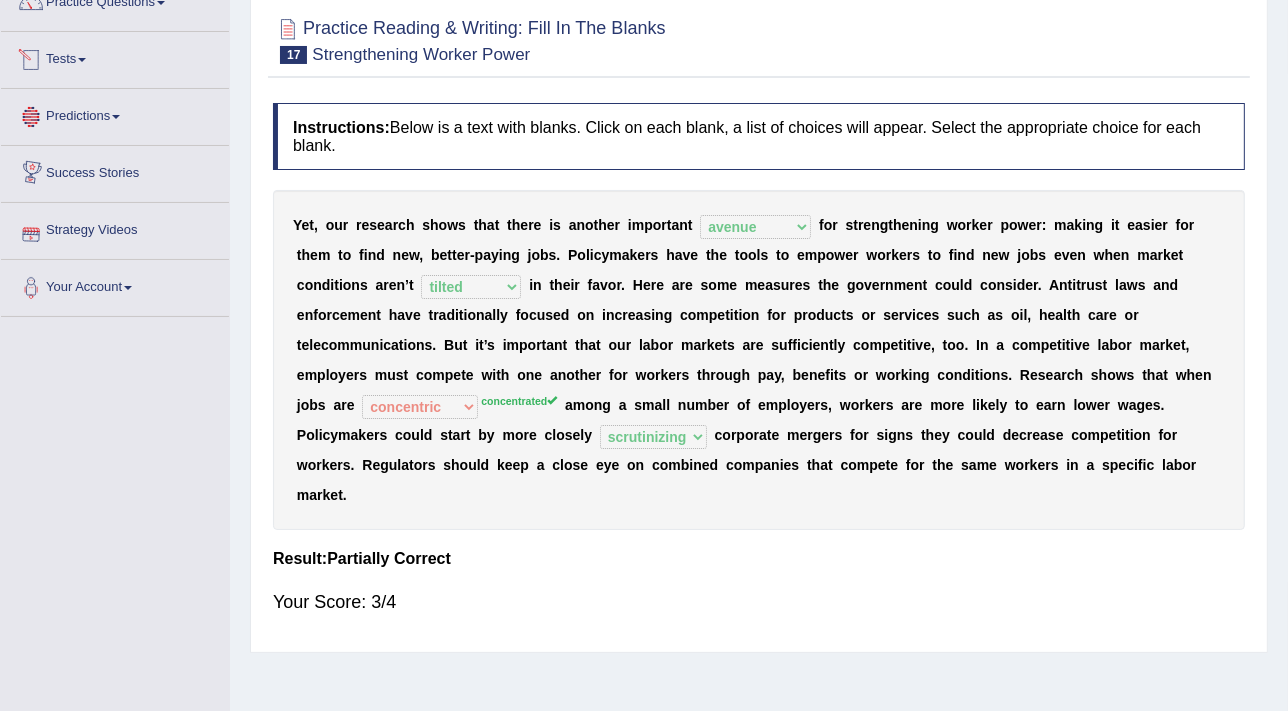 scroll, scrollTop: 90, scrollLeft: 0, axis: vertical 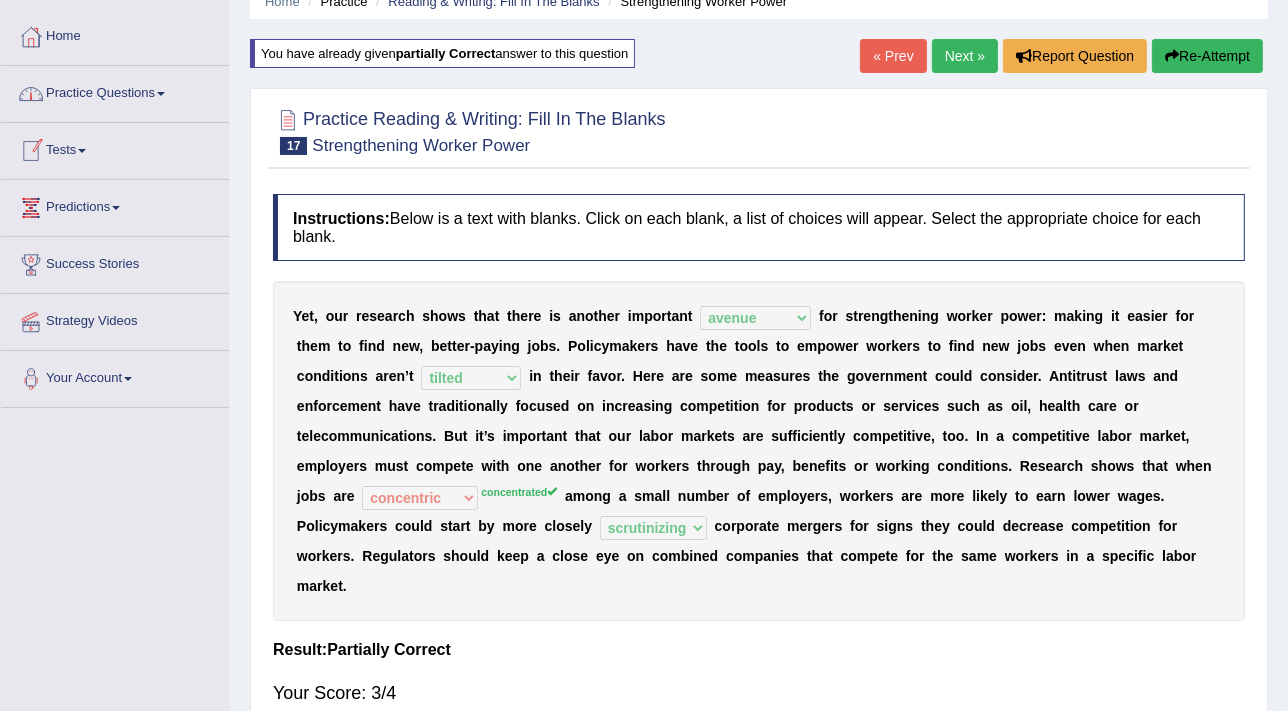 click on "Practice Questions" at bounding box center (115, 91) 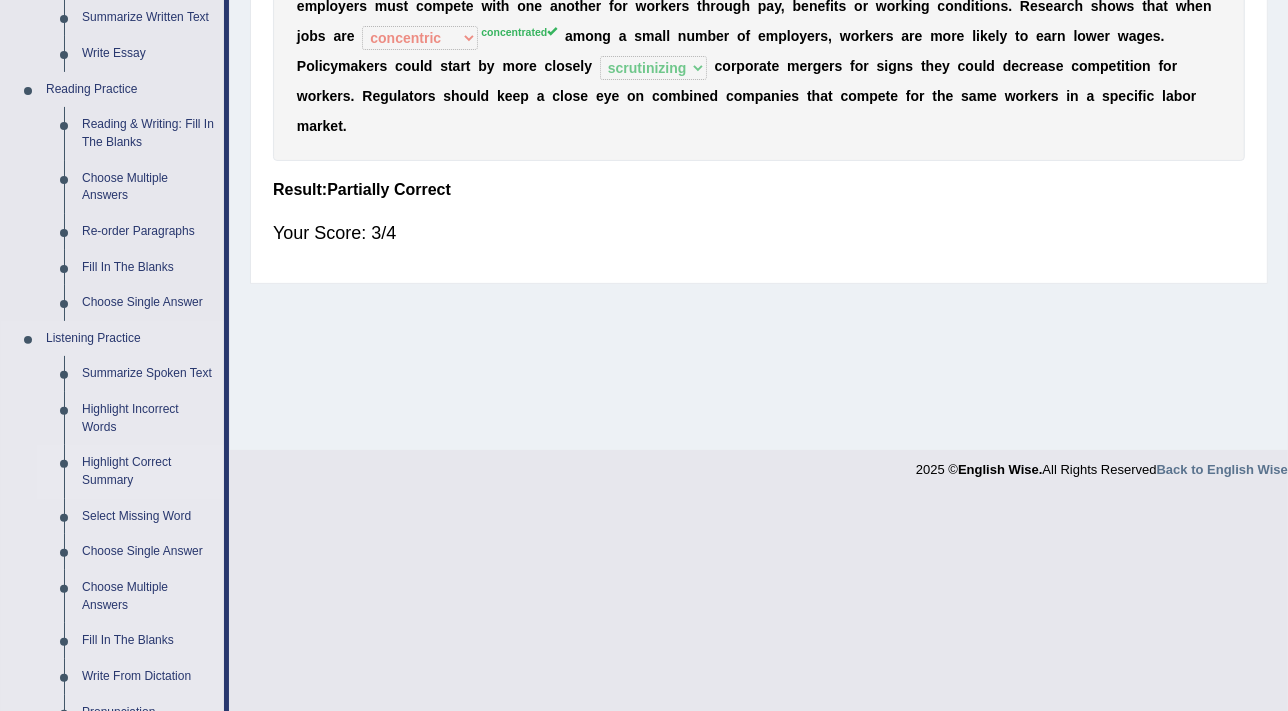 scroll, scrollTop: 545, scrollLeft: 0, axis: vertical 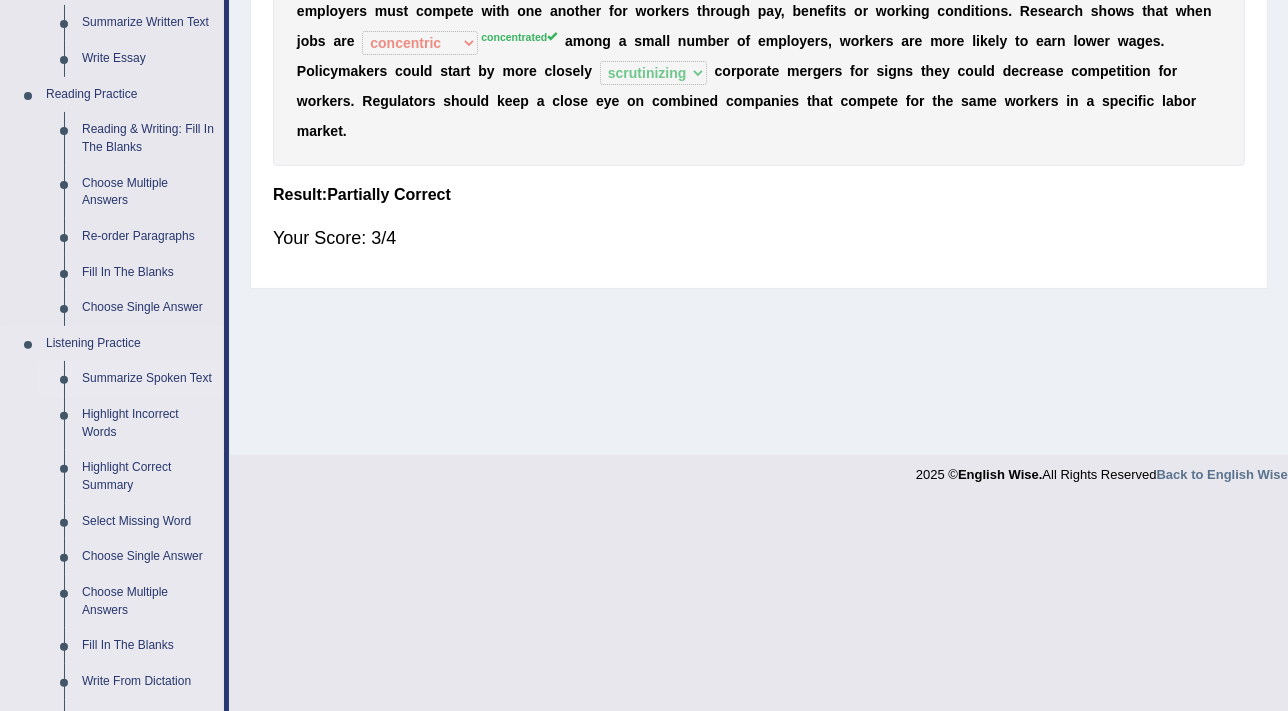 click on "Summarize Spoken Text" at bounding box center [148, 379] 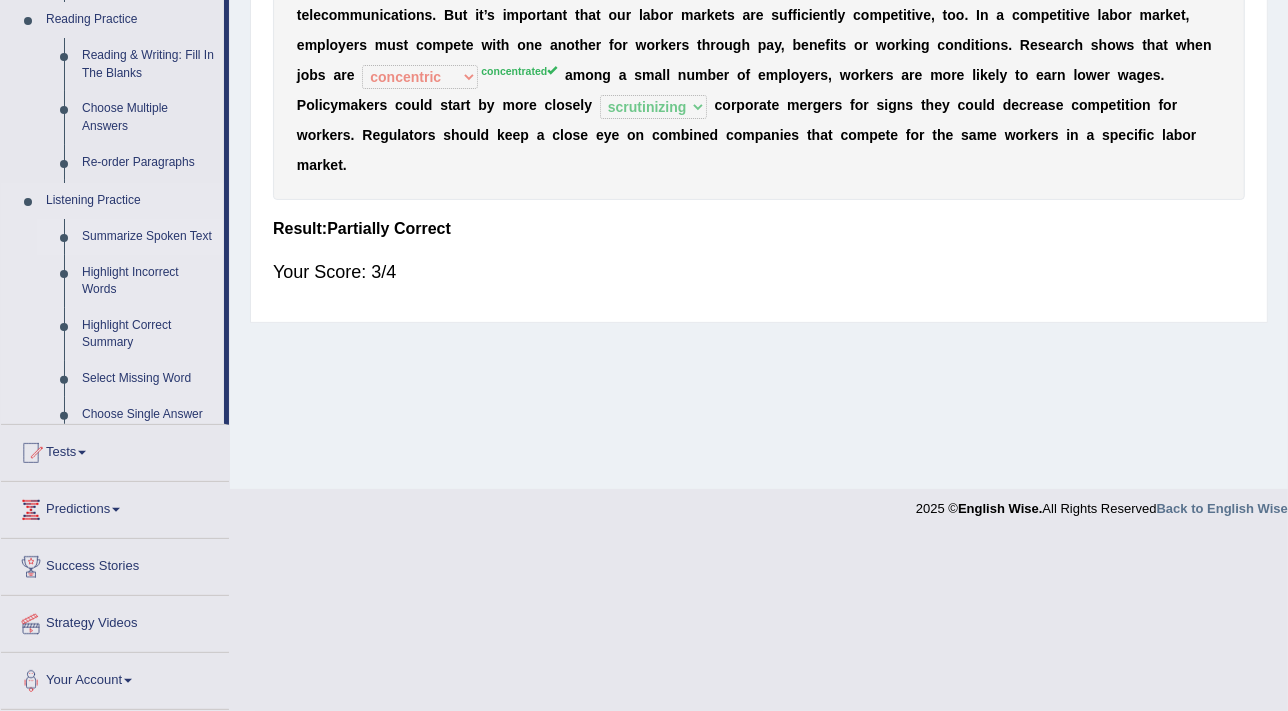 scroll, scrollTop: 339, scrollLeft: 0, axis: vertical 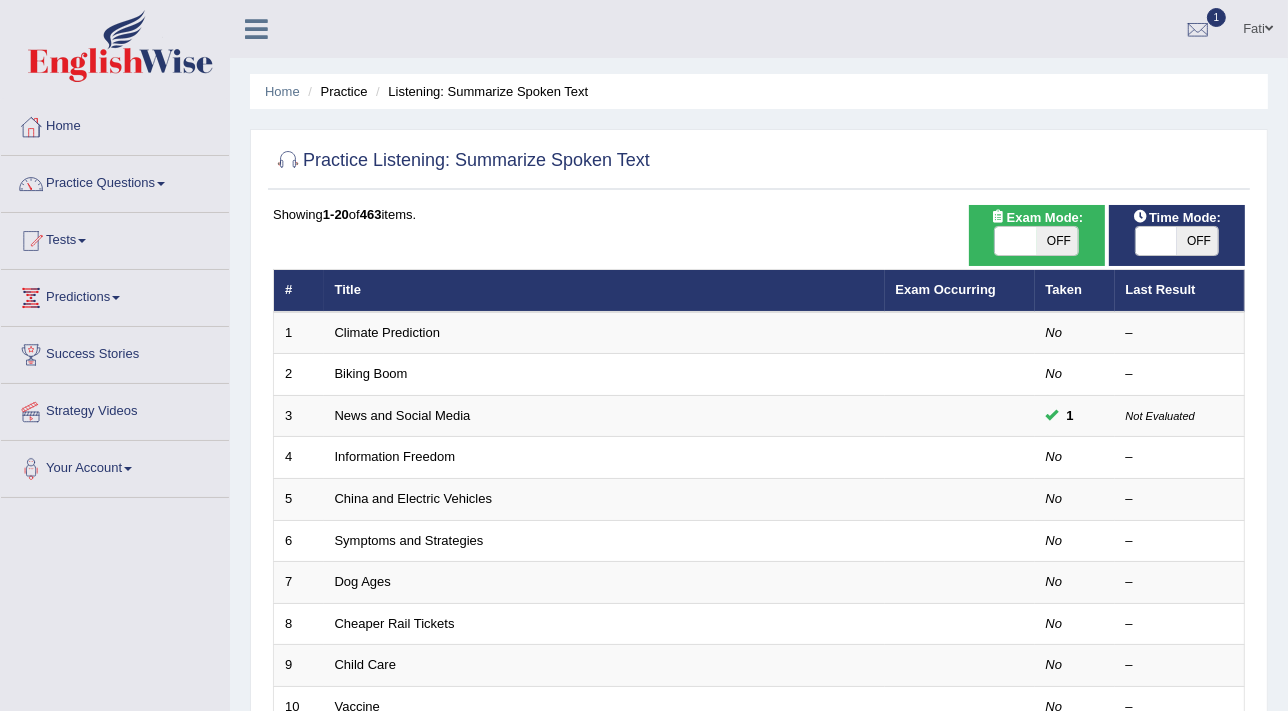 click on "OFF" at bounding box center [1058, 241] 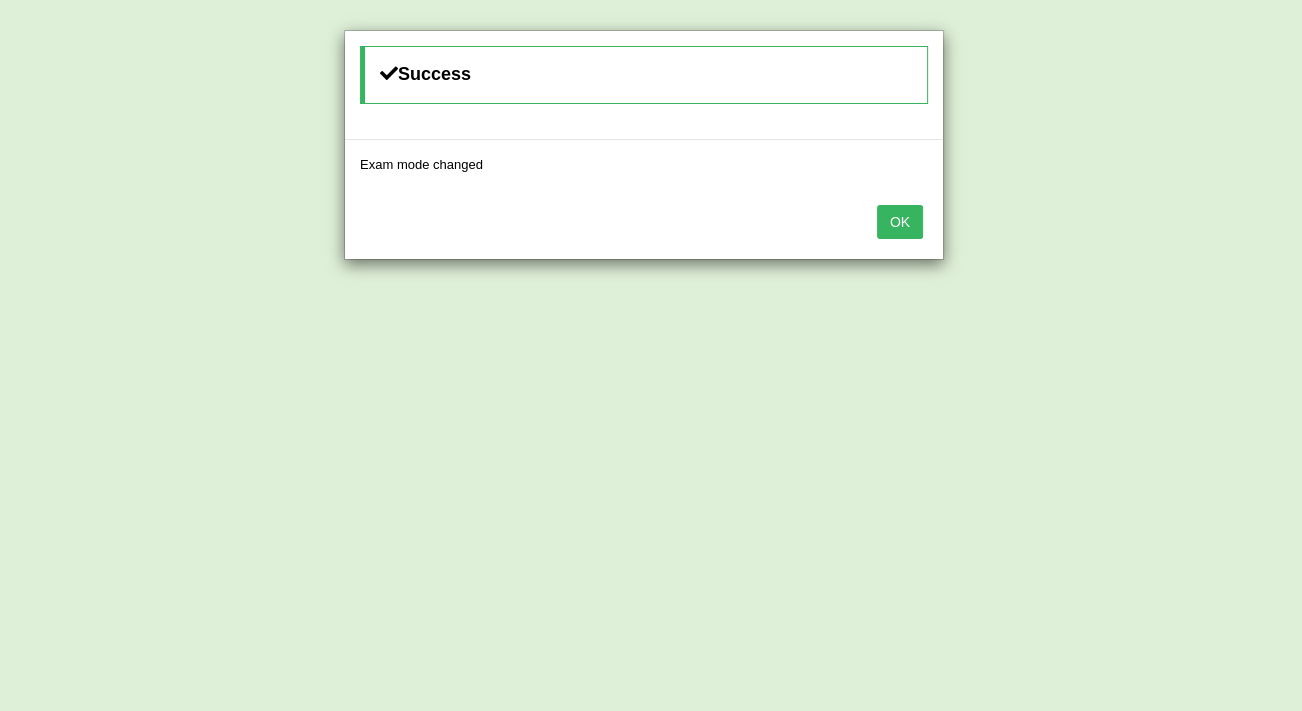click on "Success Exam mode changed OK" at bounding box center [651, 355] 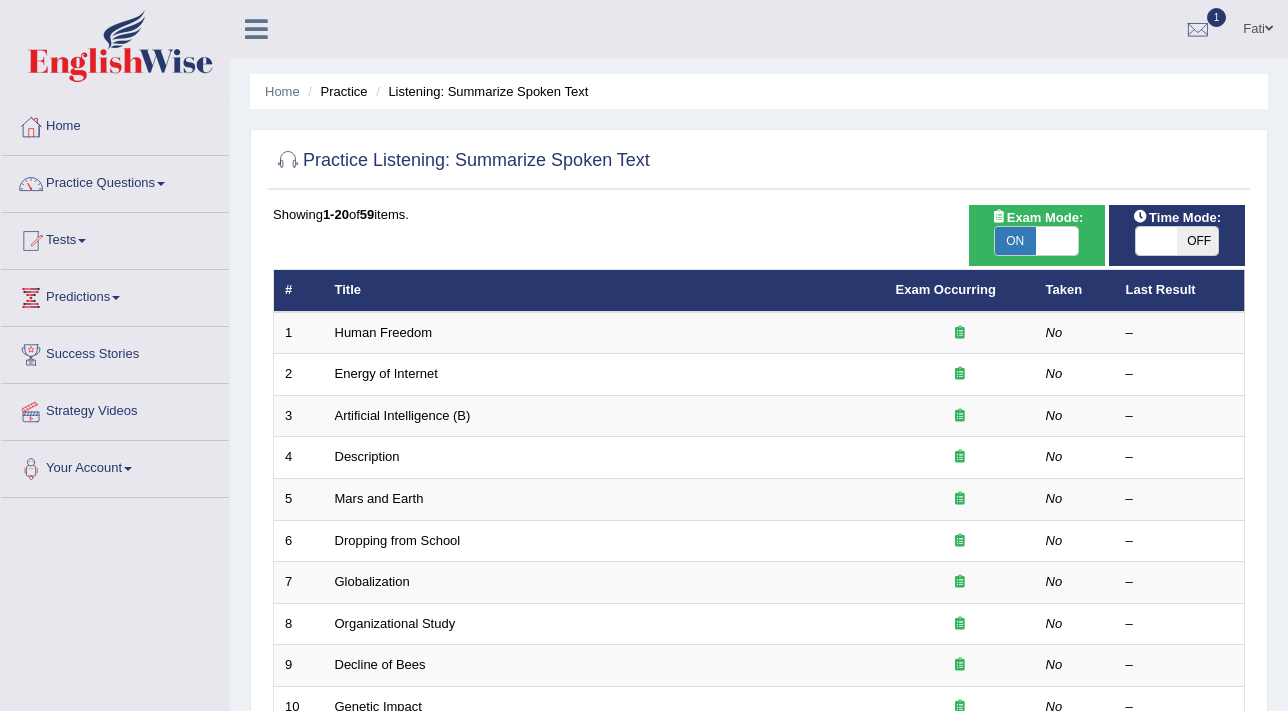 scroll, scrollTop: 0, scrollLeft: 0, axis: both 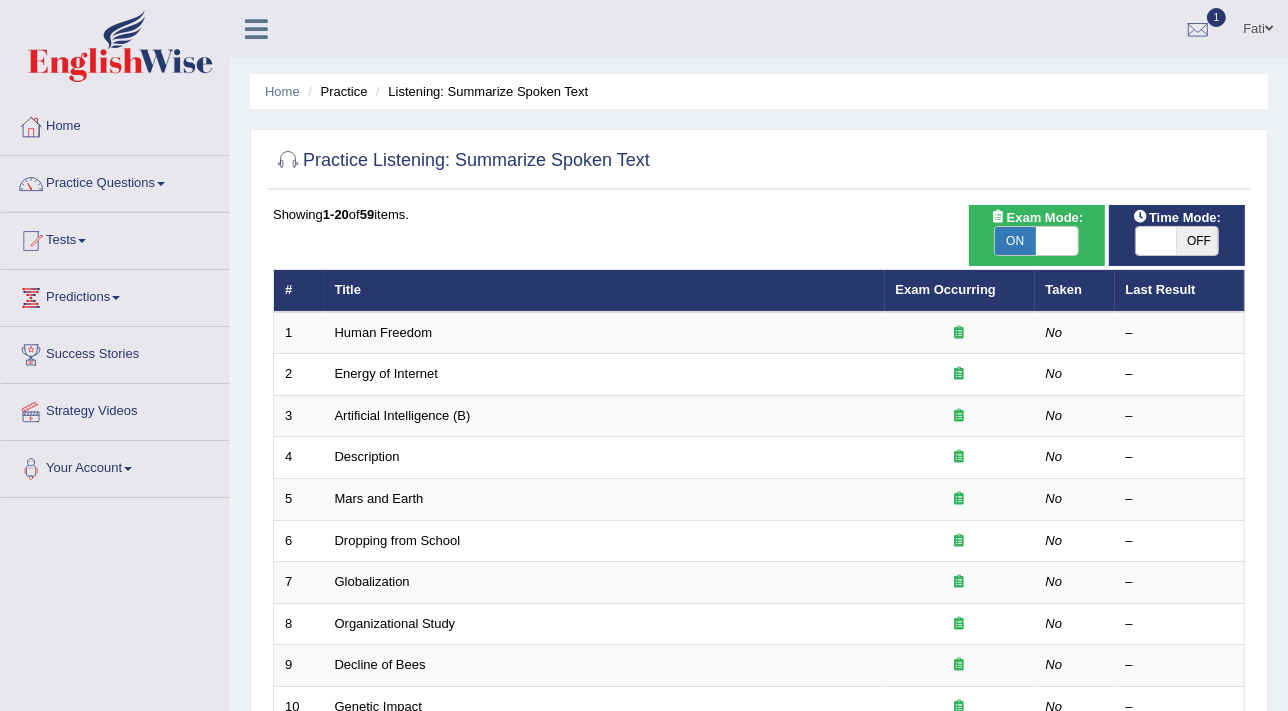 click on "OFF" at bounding box center (1198, 241) 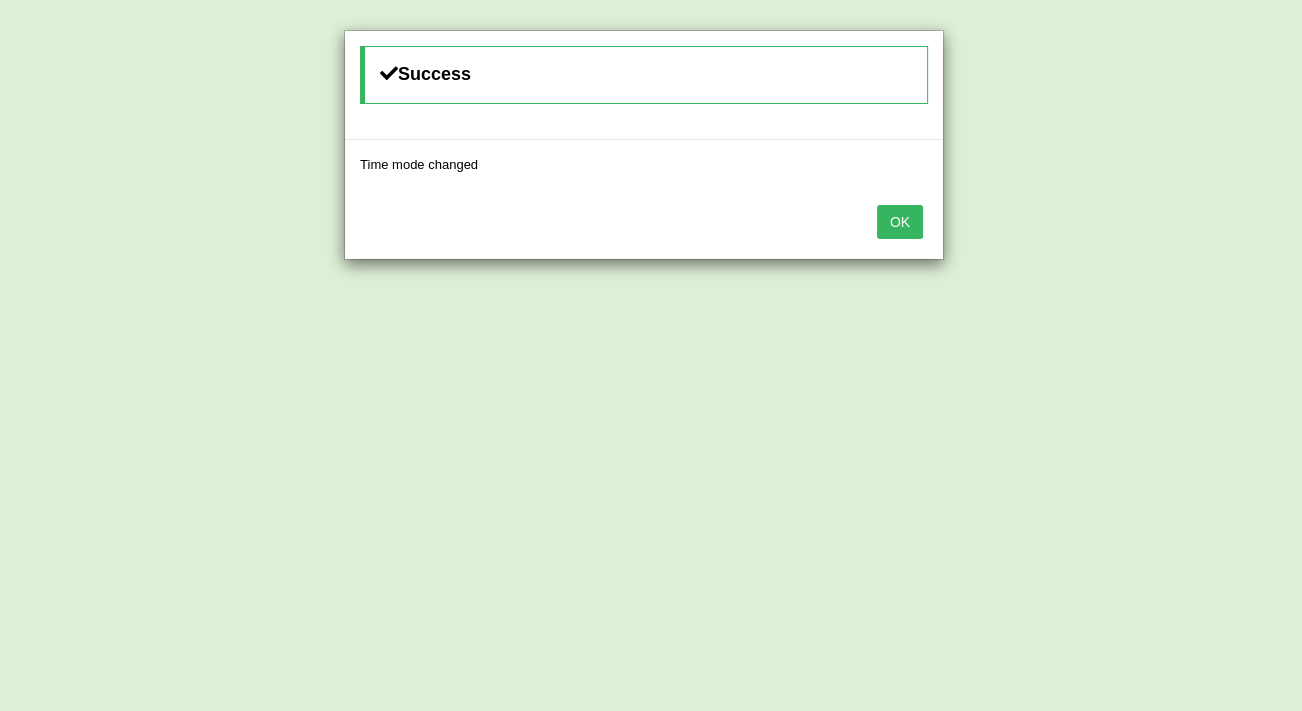 click on "OK" at bounding box center [900, 222] 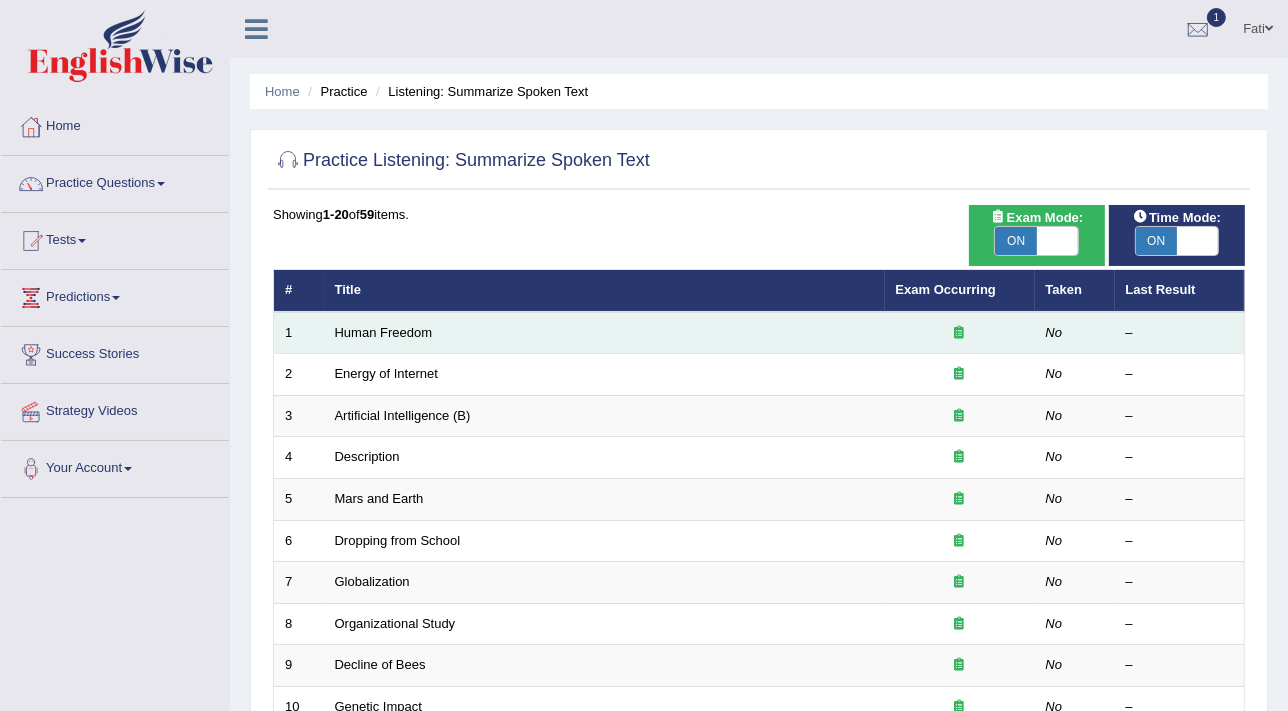 click at bounding box center (960, 333) 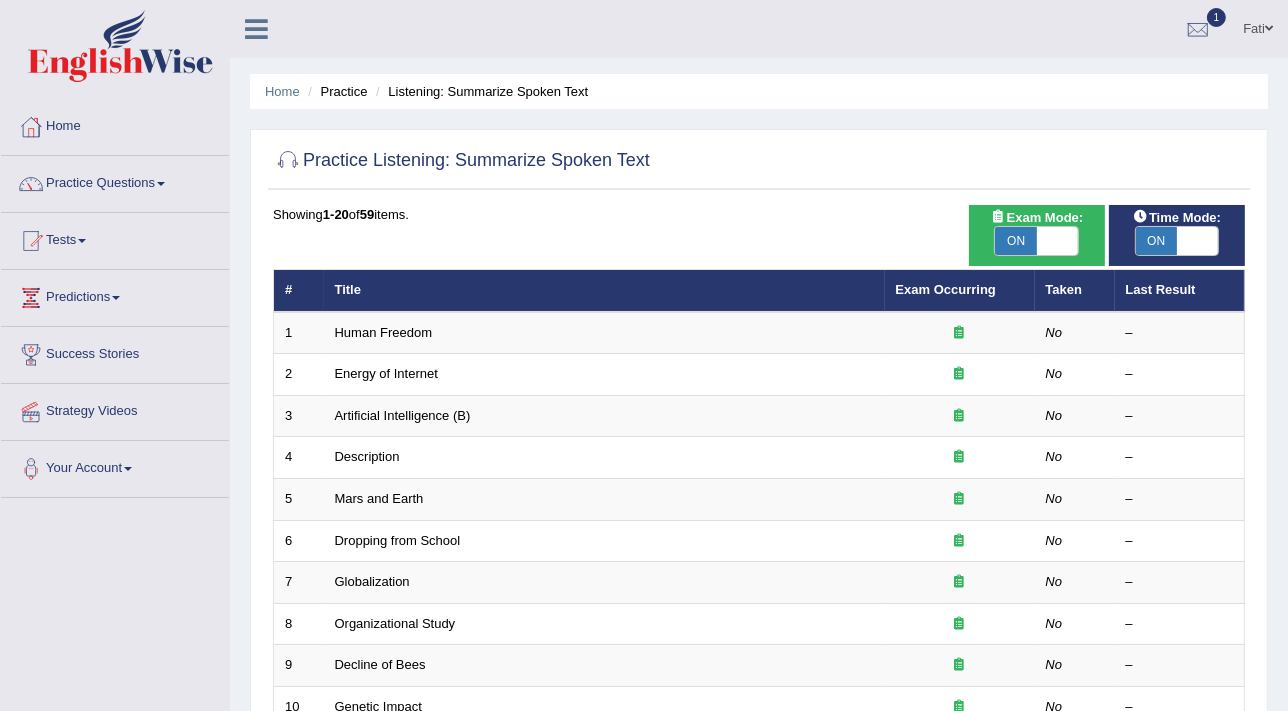click on "ON" at bounding box center (1016, 241) 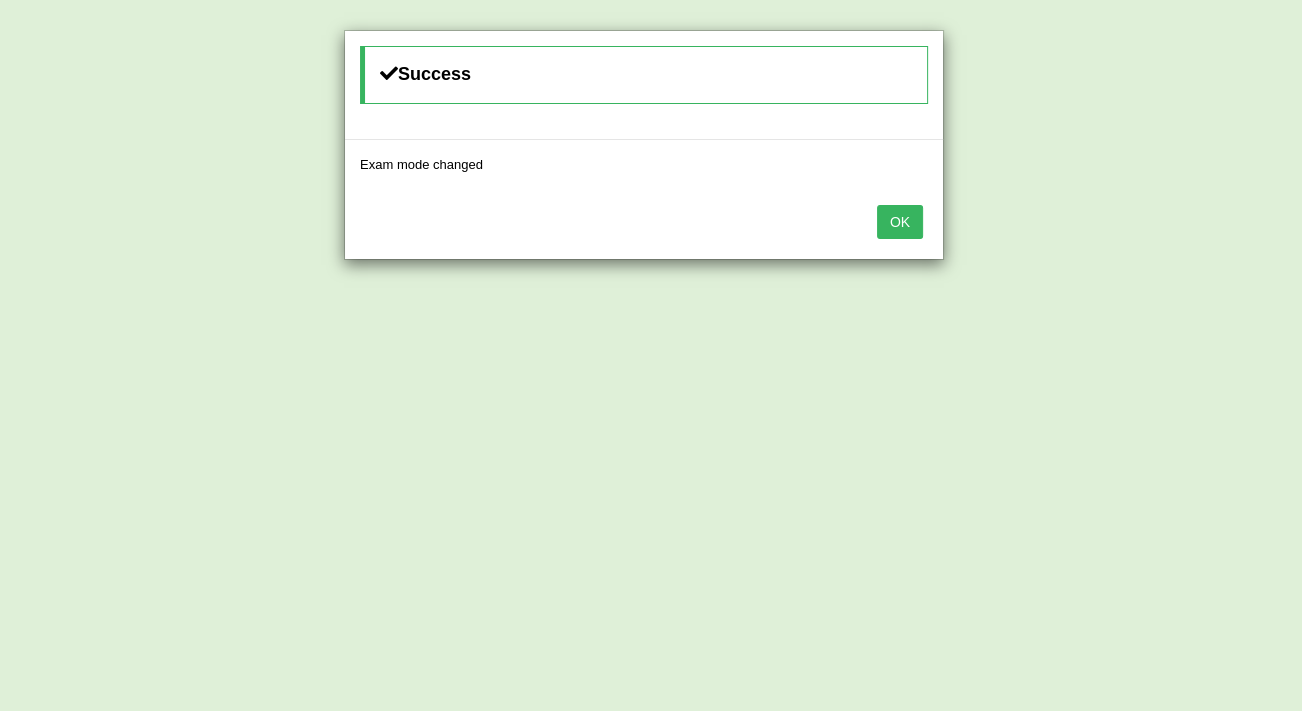 click on "OK" at bounding box center (900, 222) 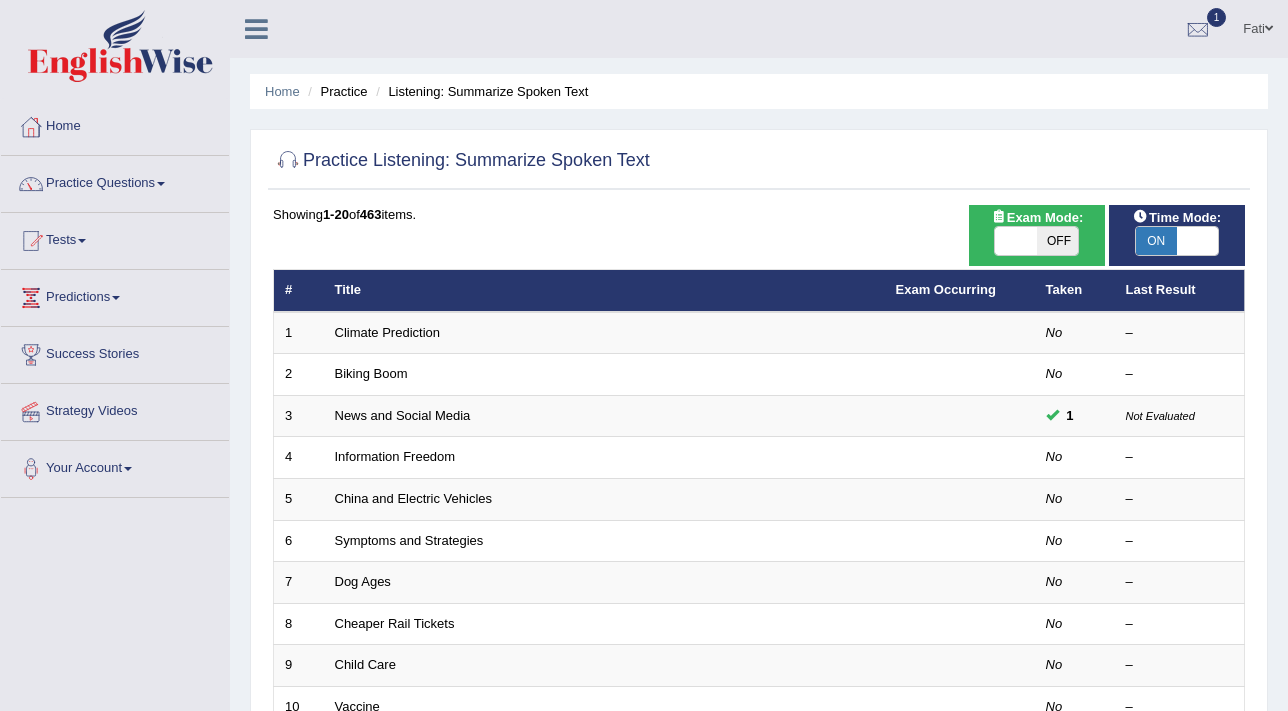 scroll, scrollTop: 0, scrollLeft: 0, axis: both 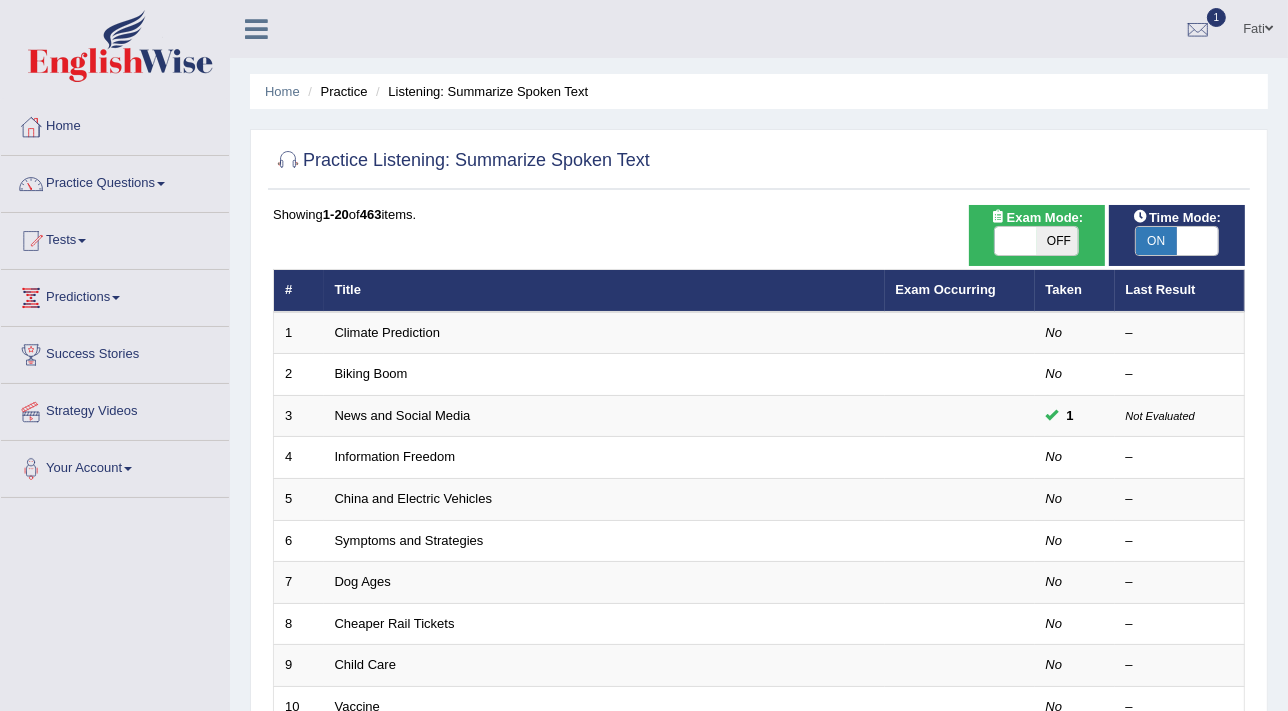 click on "ON" at bounding box center [1157, 241] 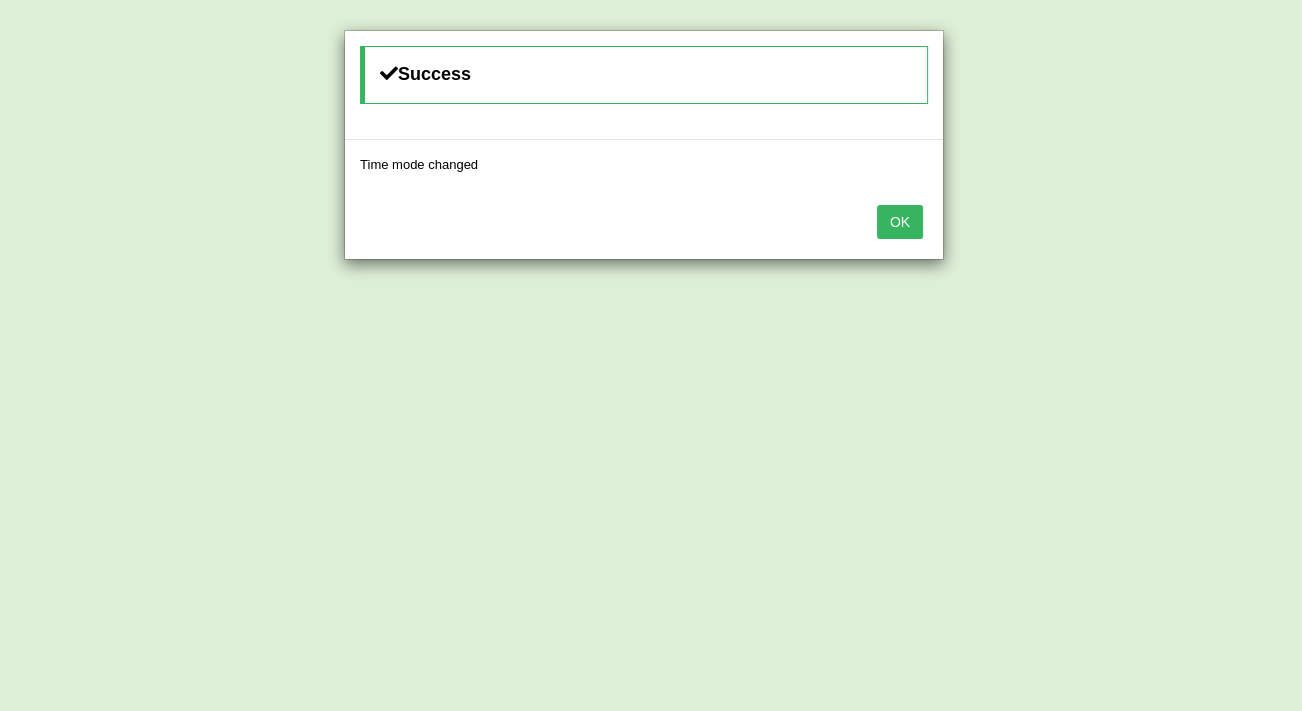 click on "OK" at bounding box center [900, 222] 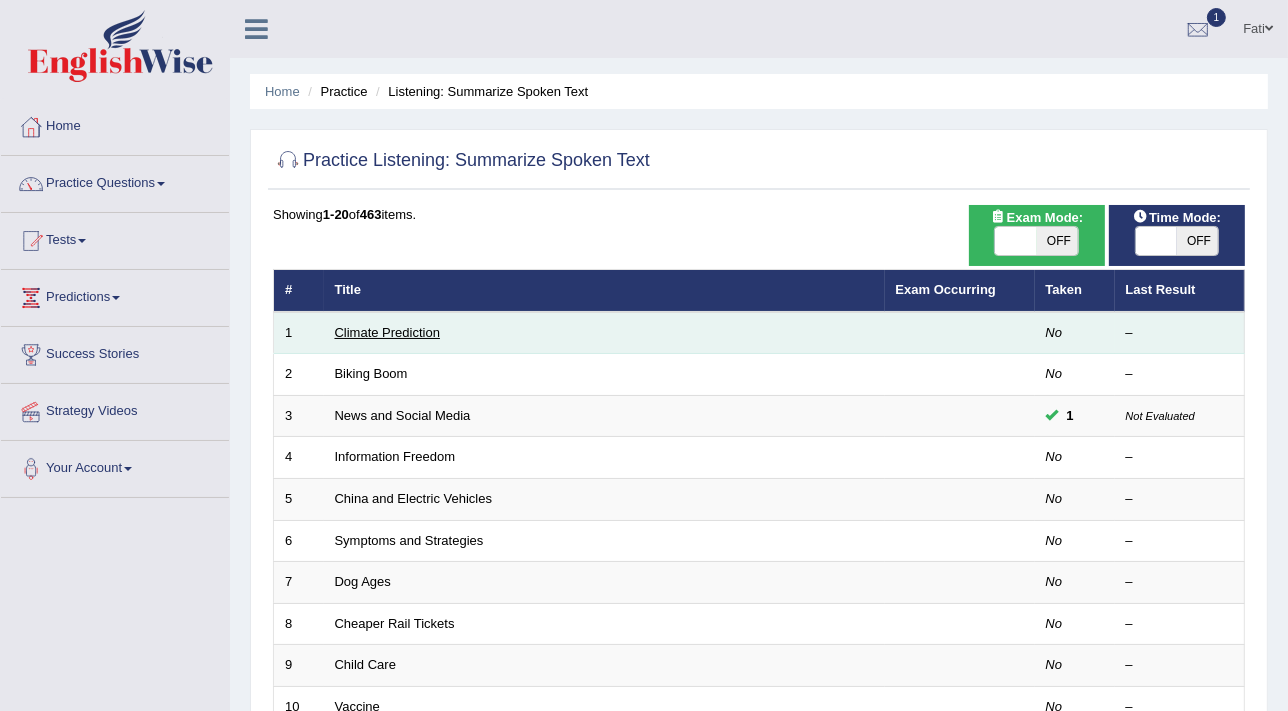 click on "Climate Prediction" at bounding box center [388, 332] 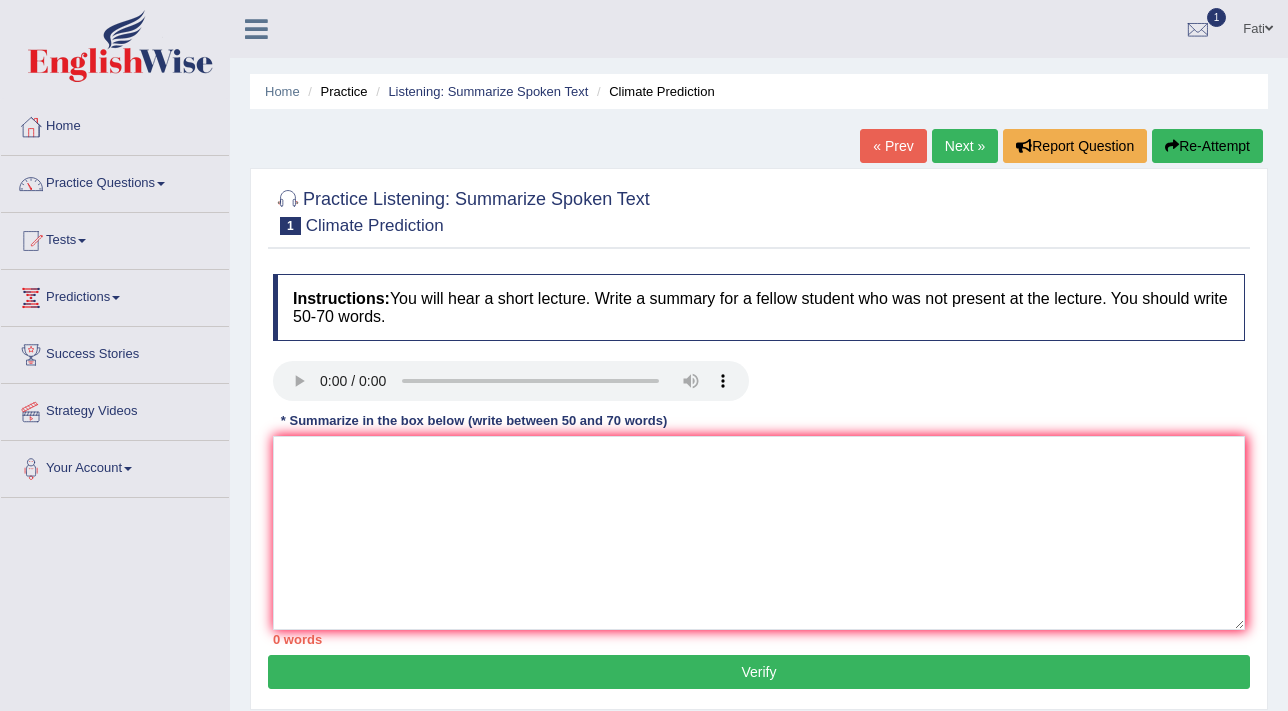 scroll, scrollTop: 0, scrollLeft: 0, axis: both 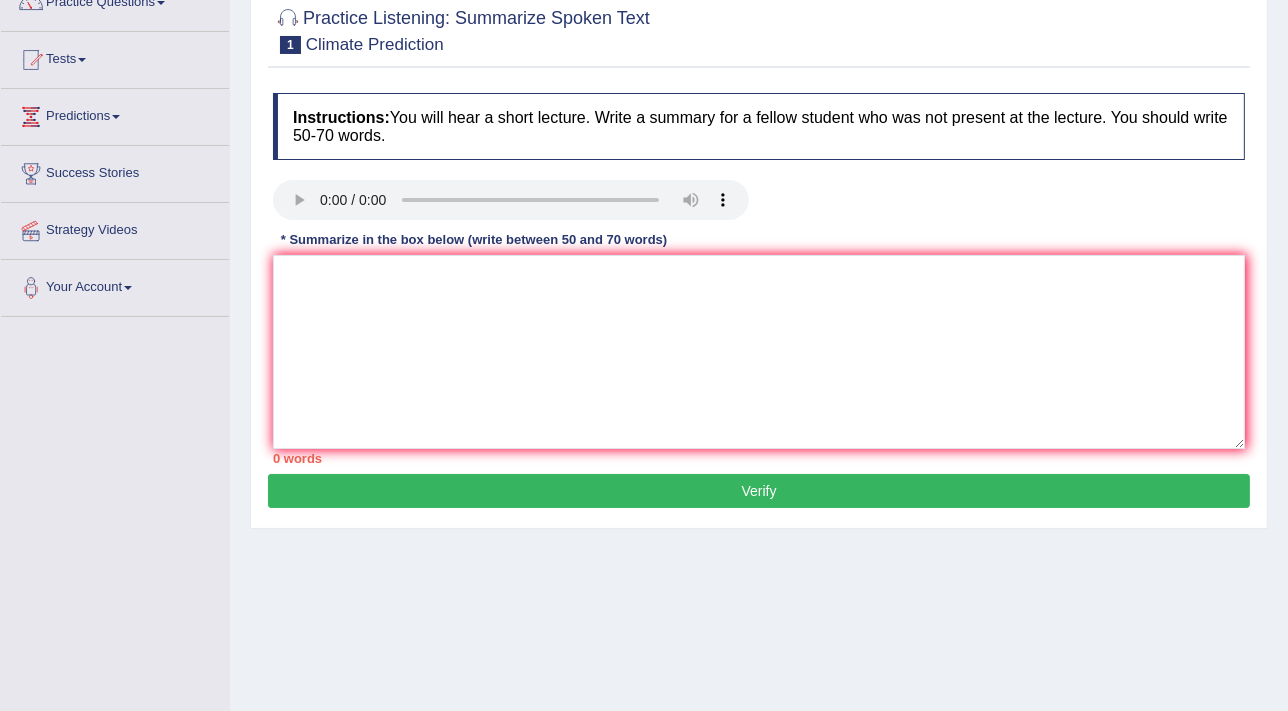 type 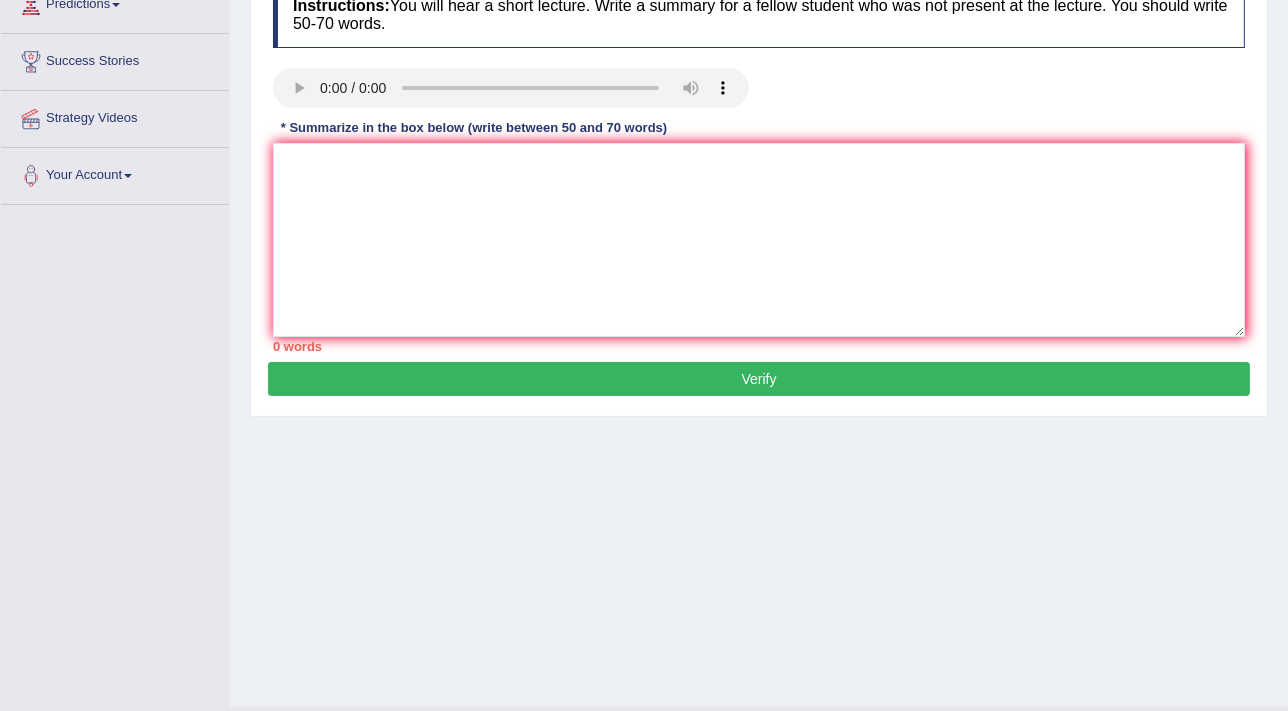 scroll, scrollTop: 339, scrollLeft: 0, axis: vertical 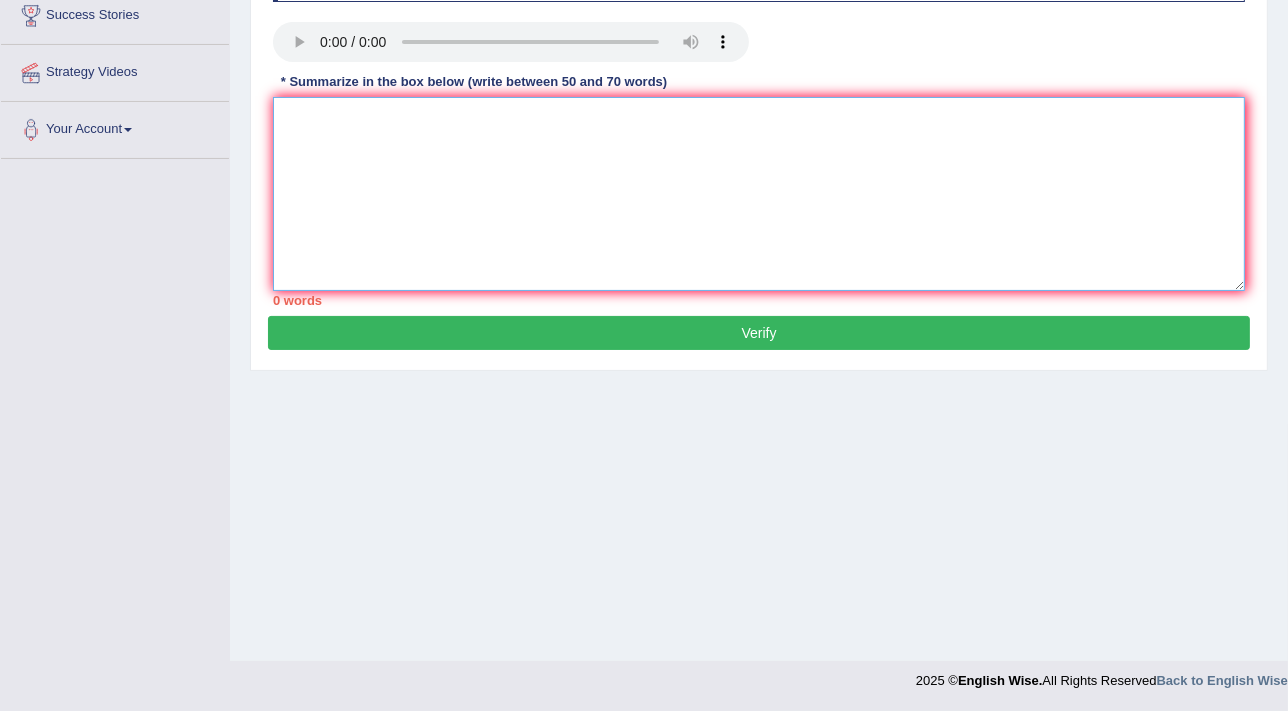 click at bounding box center [759, 194] 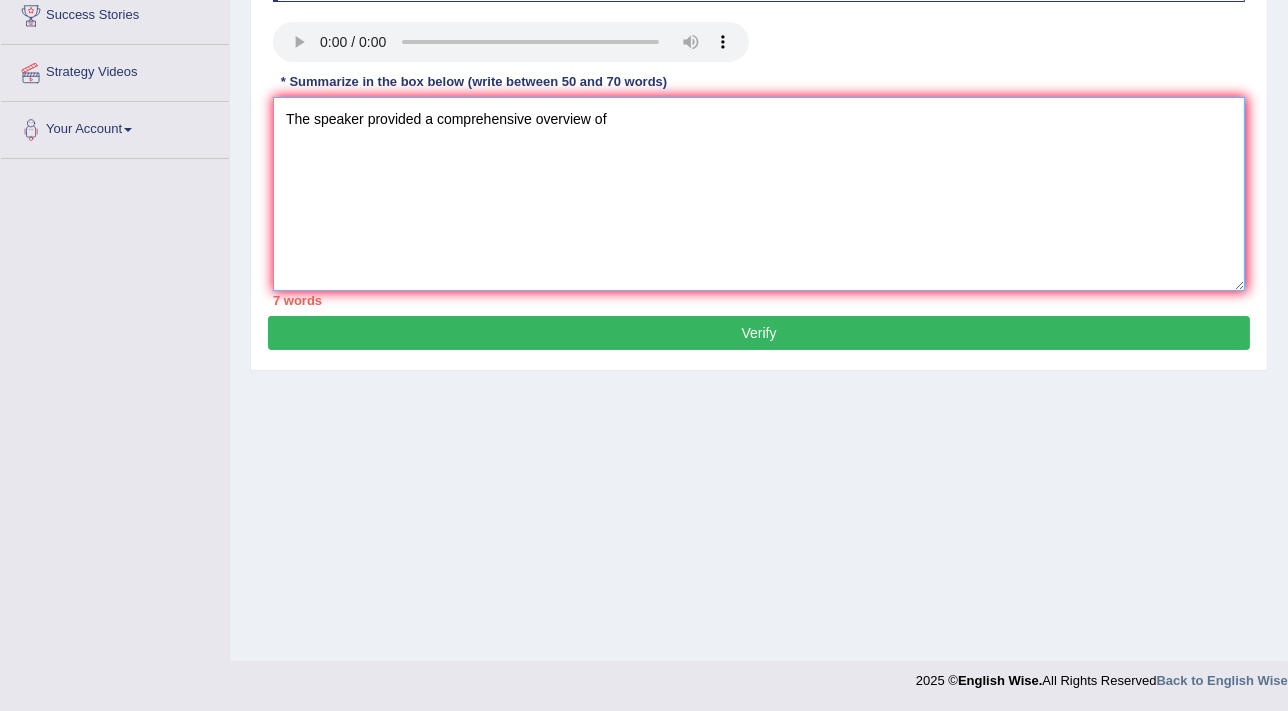 click on "The speaker provided a comprehensive overview of" at bounding box center [759, 194] 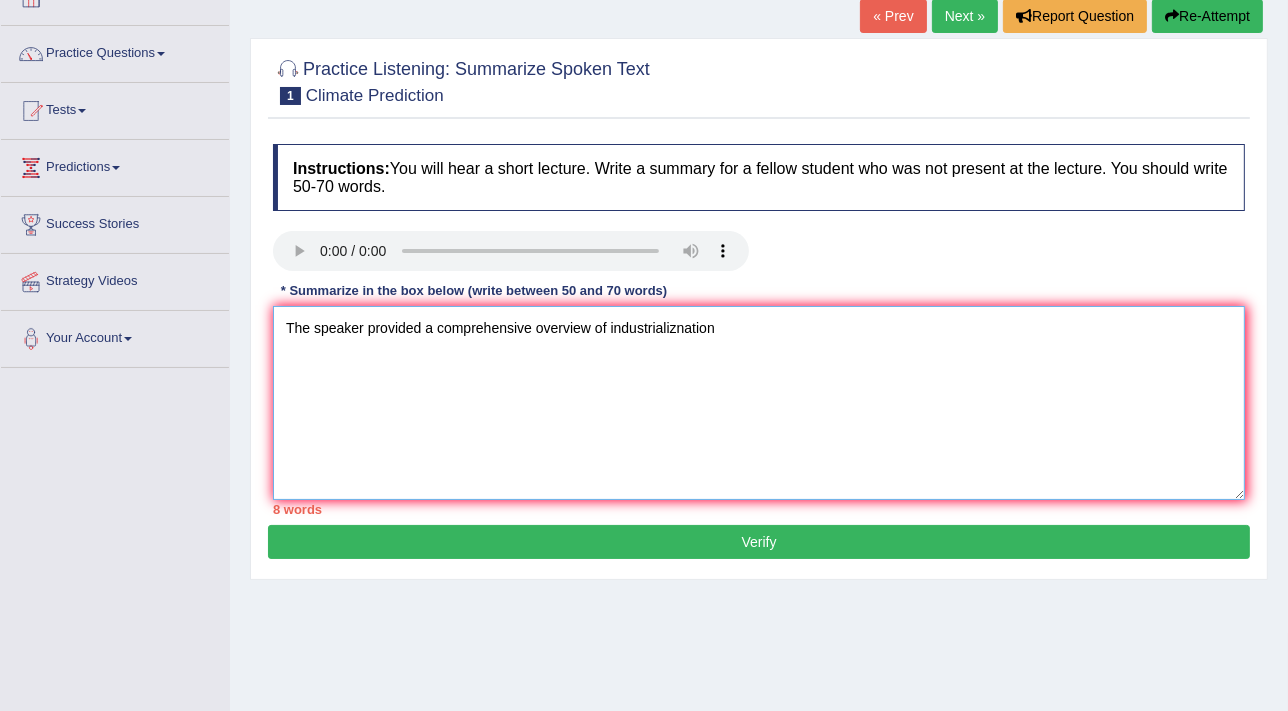 scroll, scrollTop: 66, scrollLeft: 0, axis: vertical 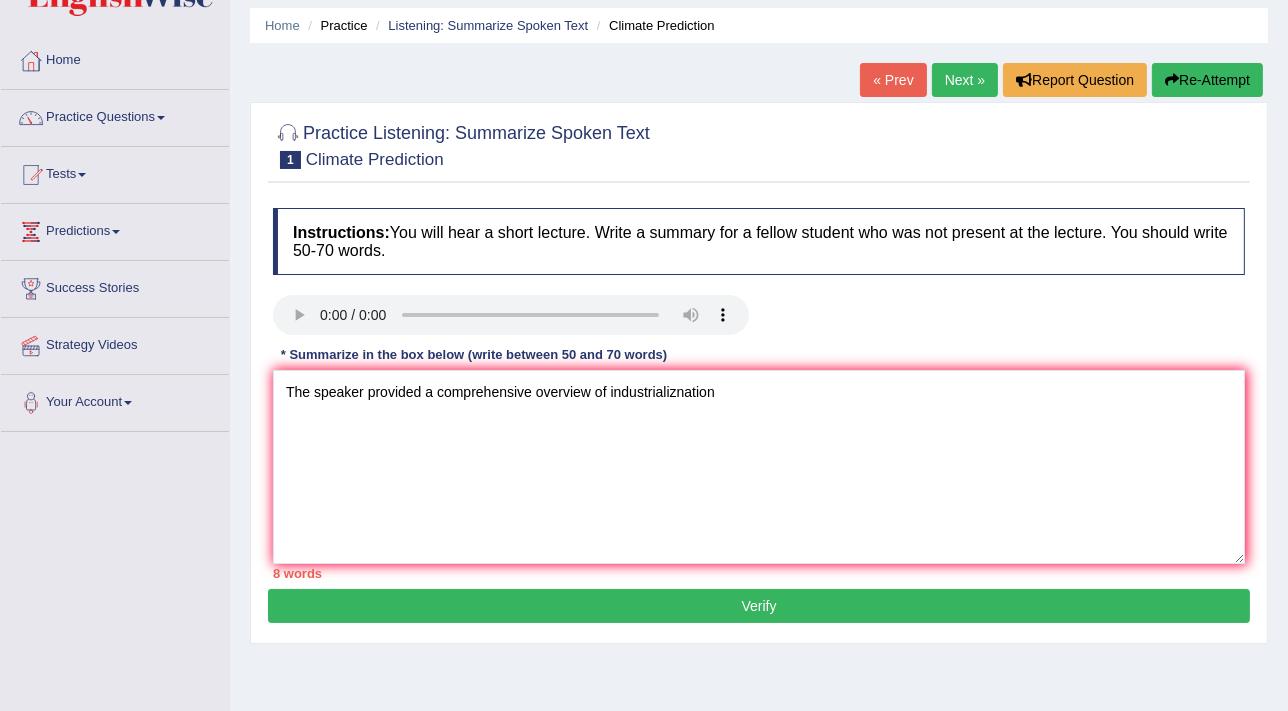 click on "* Summarize in the box below (write between 50 and 70 words)" at bounding box center (474, 354) 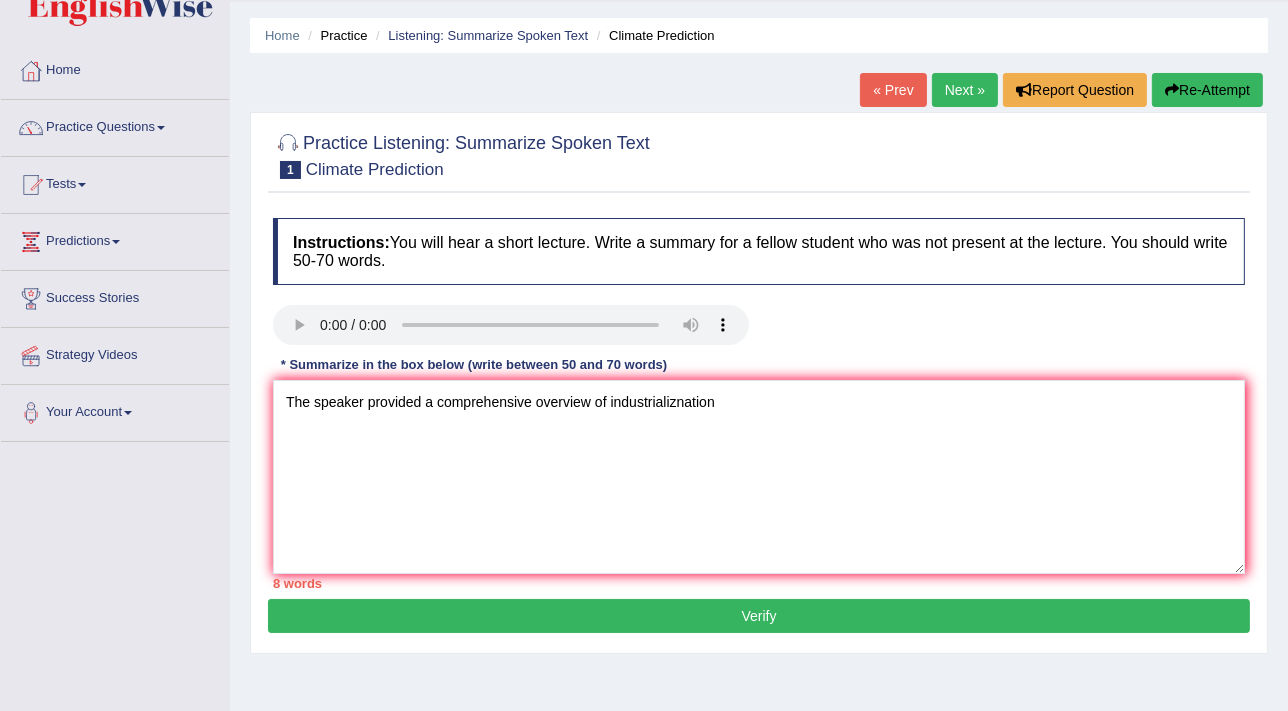 scroll, scrollTop: 0, scrollLeft: 0, axis: both 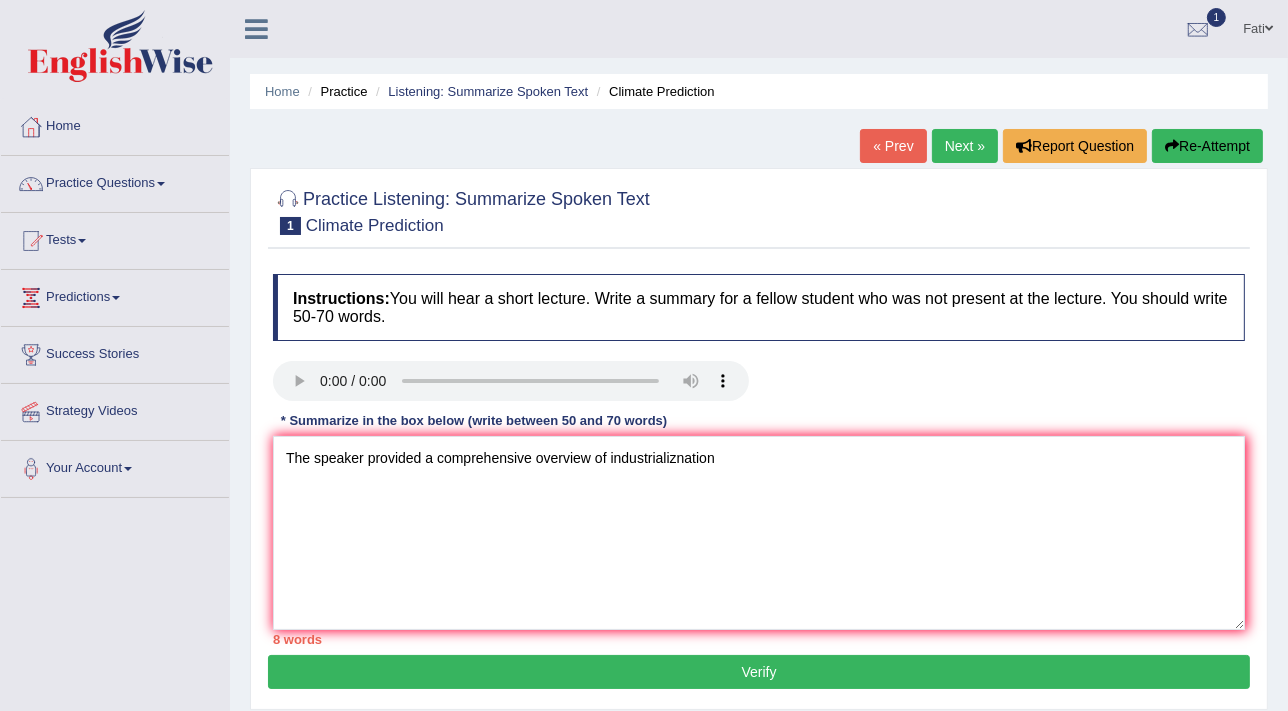 click on "Climate Prediction" at bounding box center [653, 91] 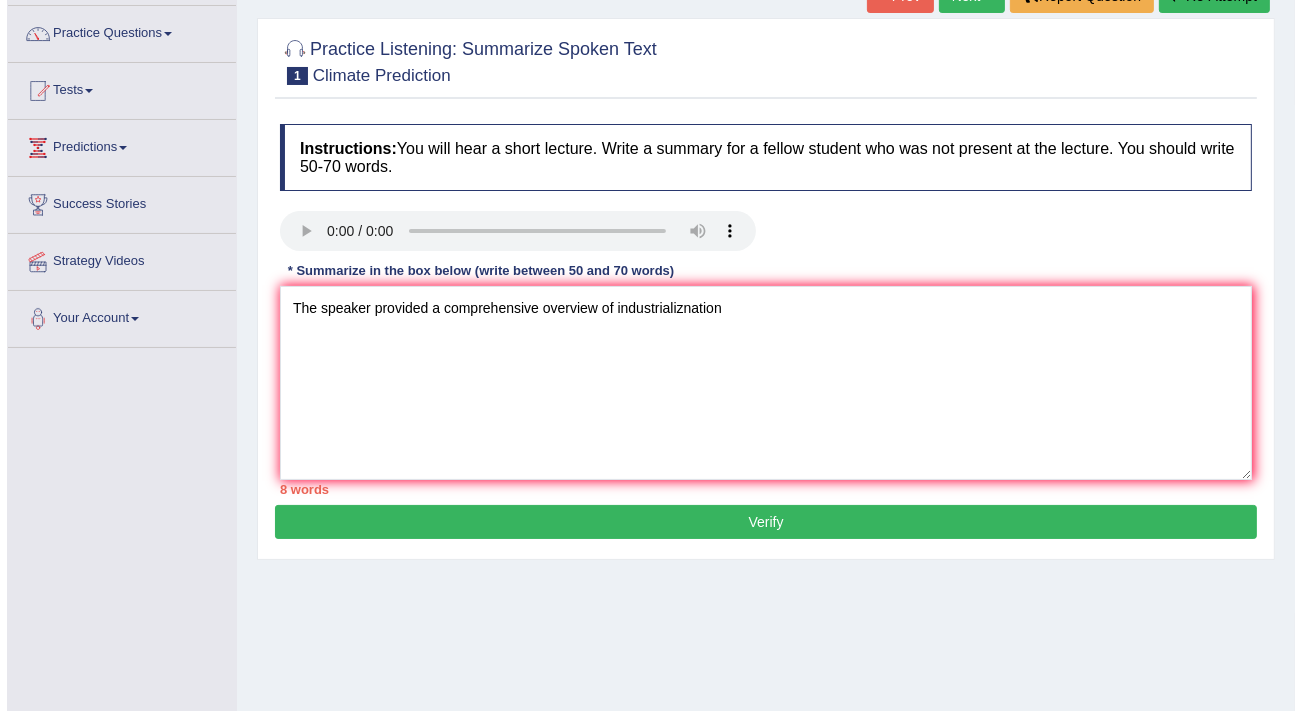 scroll, scrollTop: 181, scrollLeft: 0, axis: vertical 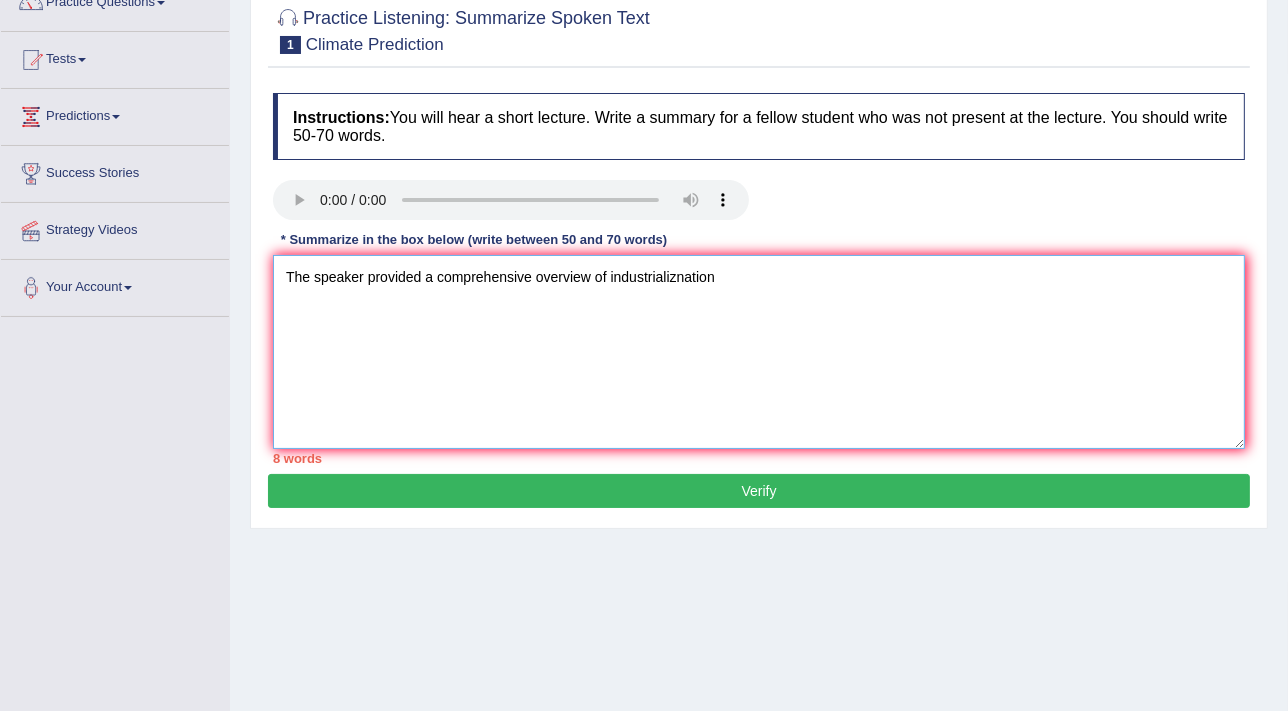 click on "The speaker provided a comprehensive overview of industrializnation" at bounding box center [759, 352] 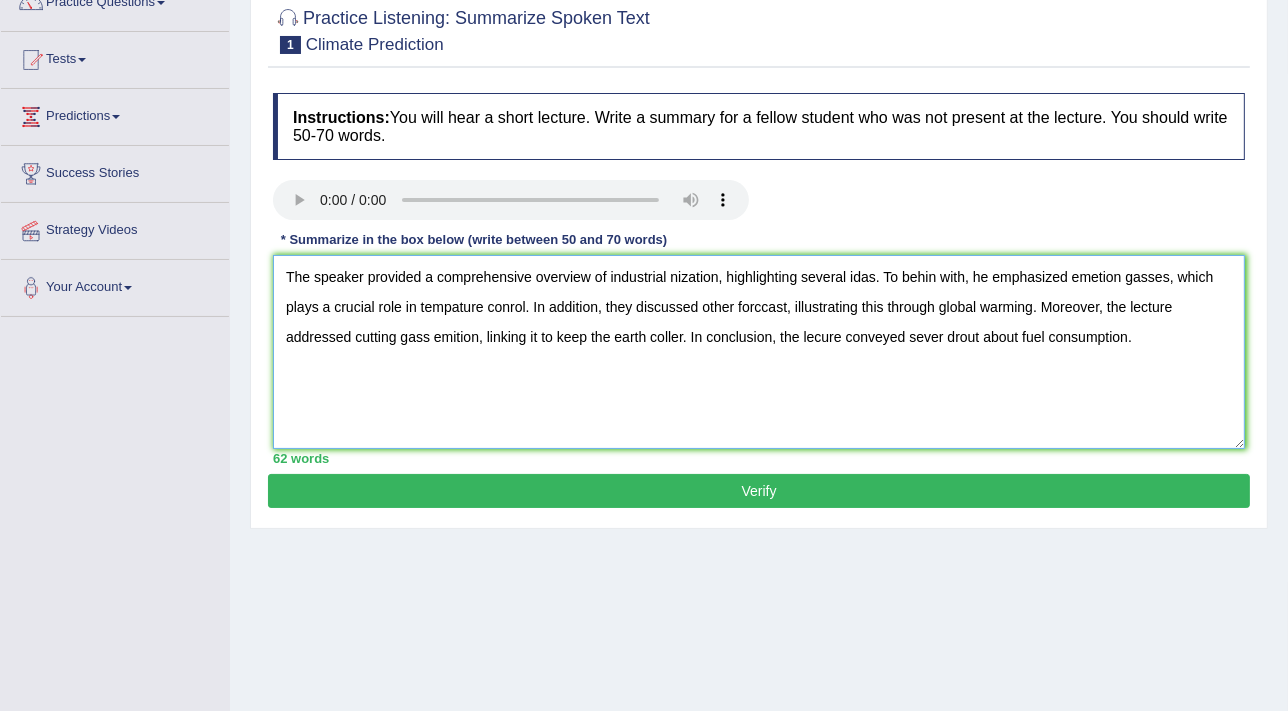 type on "The speaker provided a comprehensive overview of industrial nization, highlighting several idas. To behin with, he emphasized emetion gasses, which plays a crucial role in tempature conrol. In addition, they discussed other forccast, illustrating this through global warming. Moreover, the lecture addressed cutting gass emition, linking it to keep the earth coller. In conclusion, the lecure conveyed sever drout about fuel consumption." 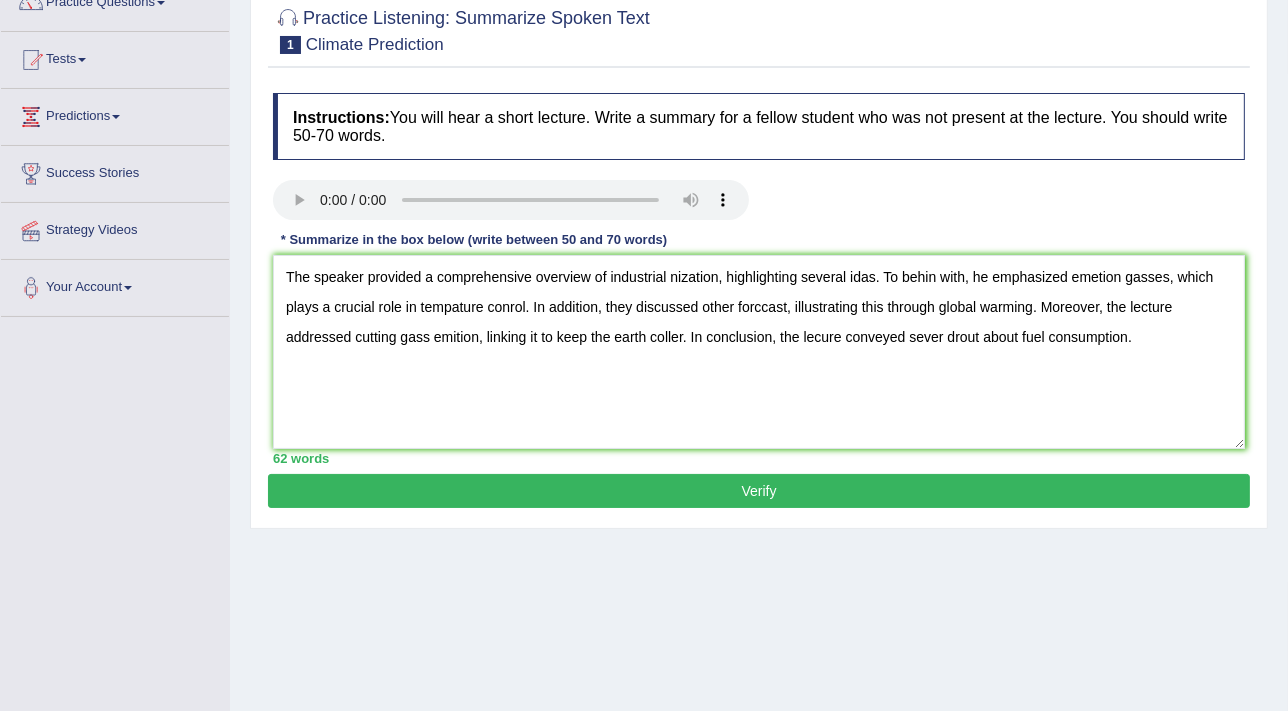 click on "Verify" at bounding box center [759, 491] 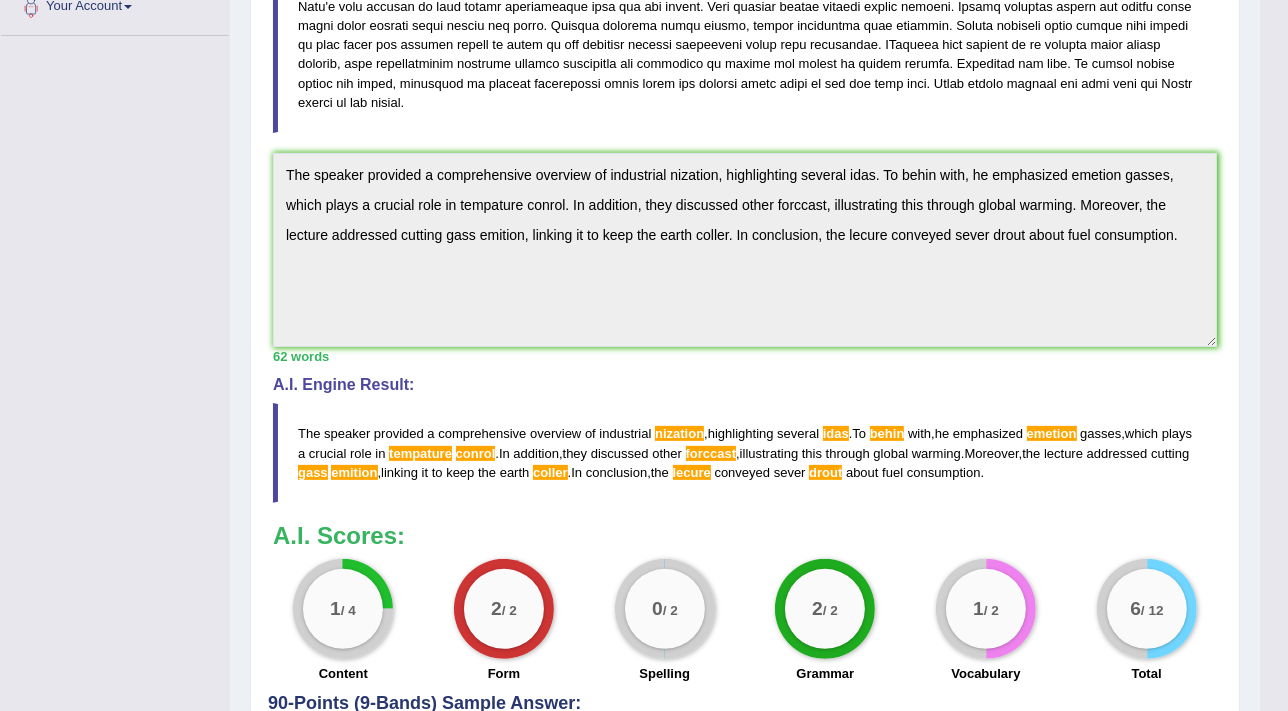 scroll, scrollTop: 450, scrollLeft: 0, axis: vertical 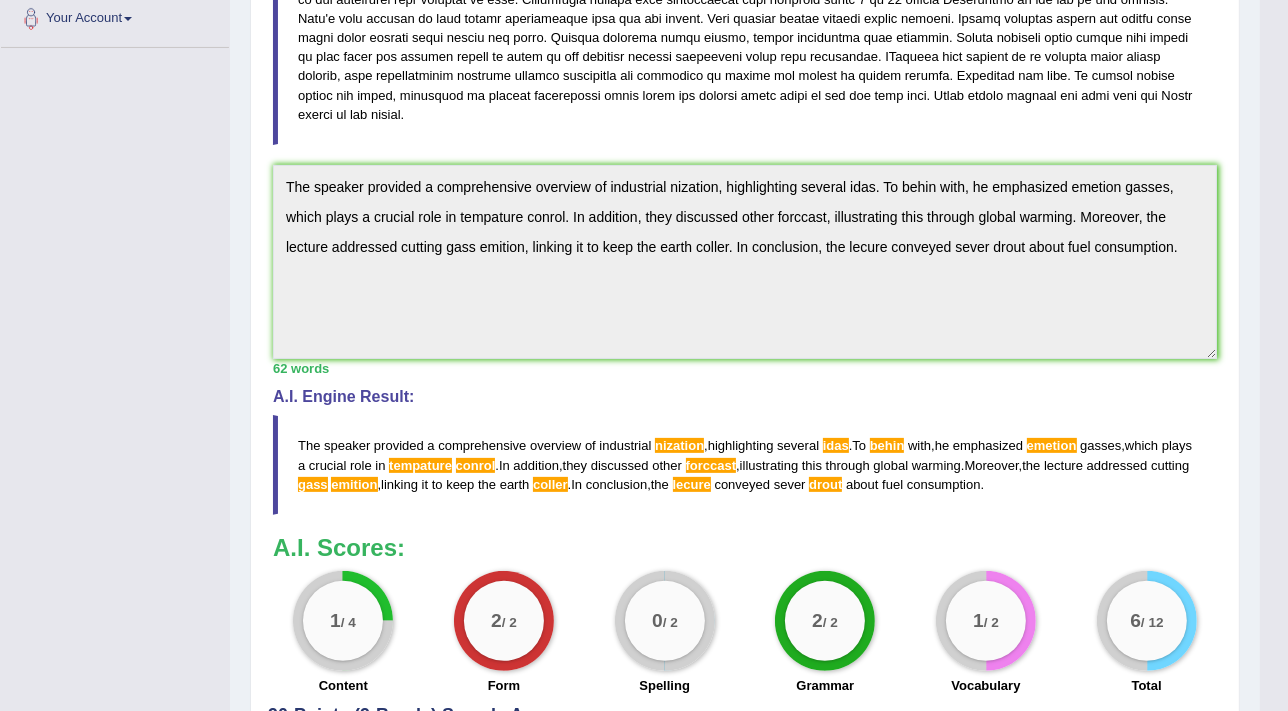 click on "nization" at bounding box center (679, 445) 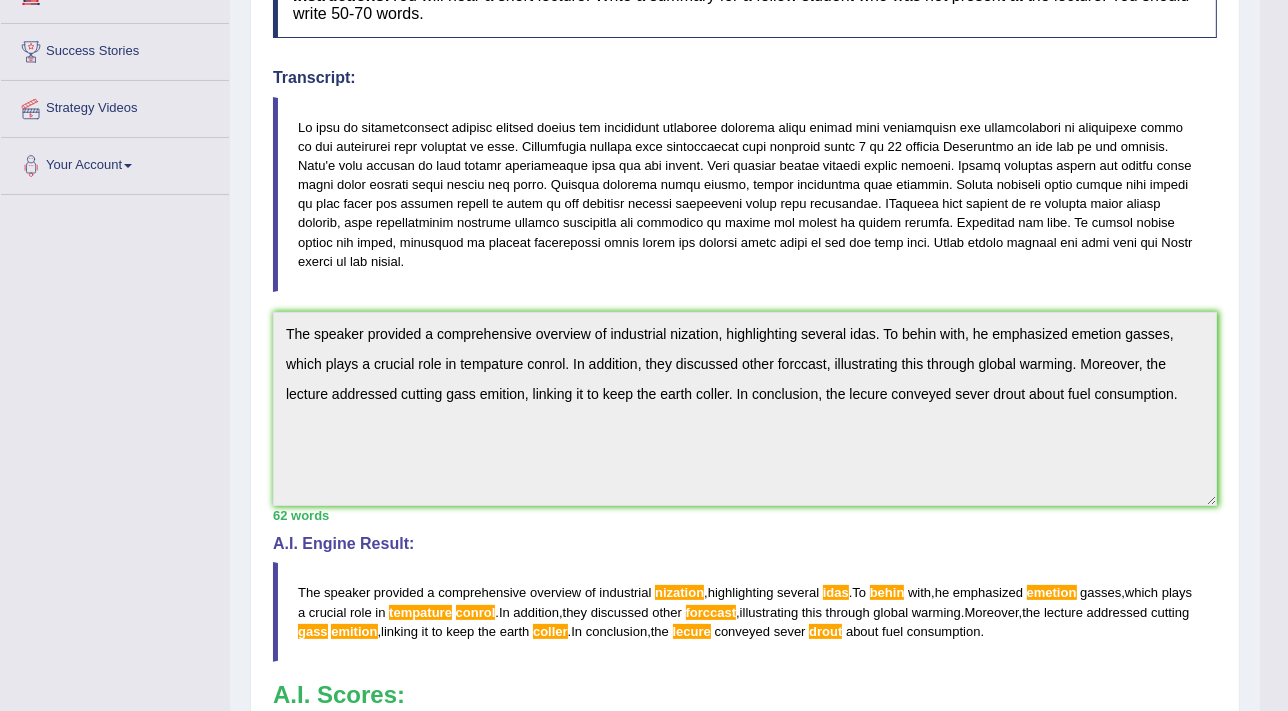 scroll, scrollTop: 359, scrollLeft: 0, axis: vertical 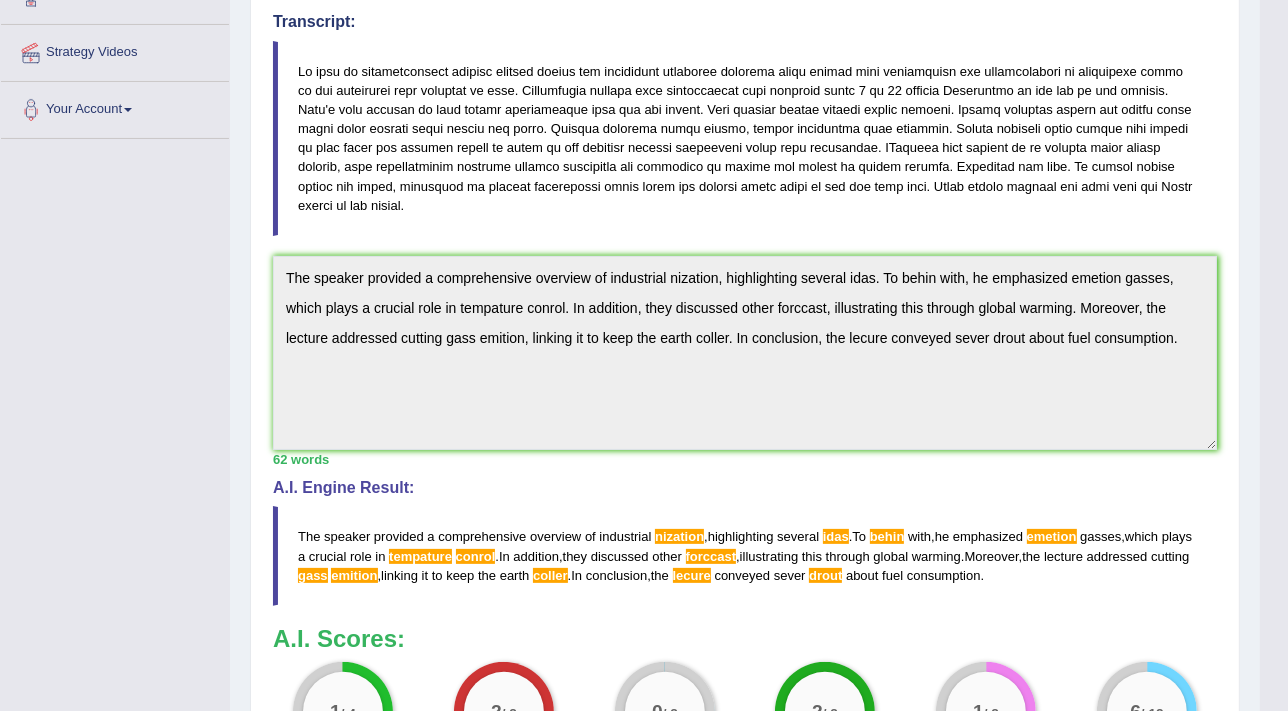 click on "A.I. Engine Result: The   speaker   provided   a   comprehensive   overview   of   industrial   nization ,  highlighting   several   idas .  To   behin   with ,  he   emphasized   emetion   gasses ,  which   plays   a   crucial   role   in   tempature   conrol .  In   addition ,  they   discussed   other   forccast ,  illustrating   this   through   global   warming .  Moreover ,  the   lecture   addressed   cutting   gass   emition ,  linking   it   to   keep   the   earth   coller .  In   conclusion ,  the   lecure   conveyed   sever   drout   about   fuel   consumption ." at bounding box center (745, 542) 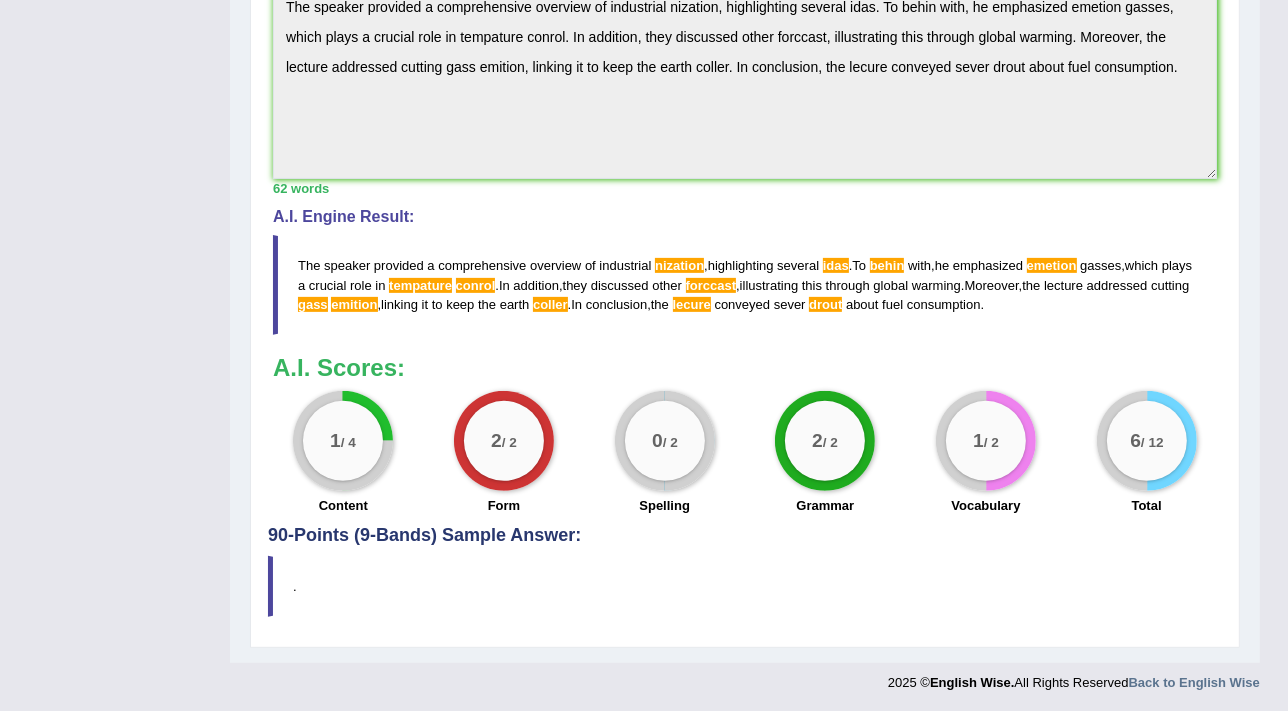 scroll, scrollTop: 631, scrollLeft: 0, axis: vertical 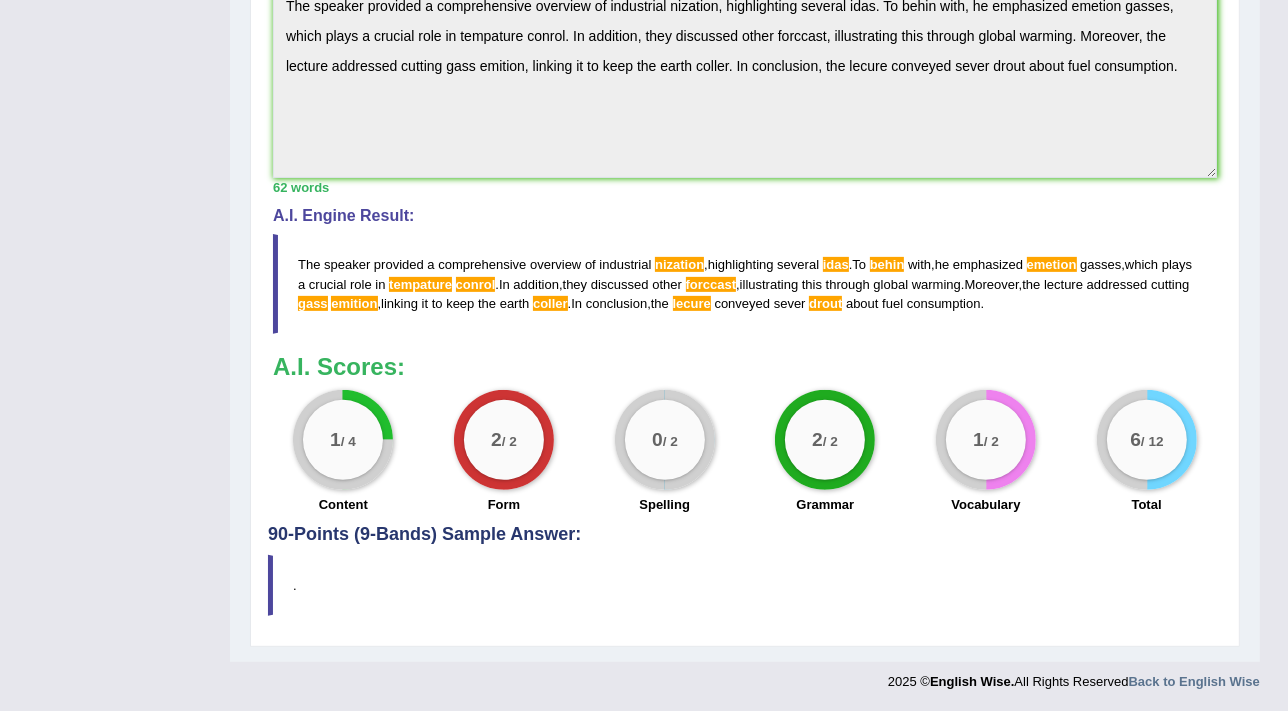 drag, startPoint x: 294, startPoint y: 256, endPoint x: 803, endPoint y: 314, distance: 512.2939 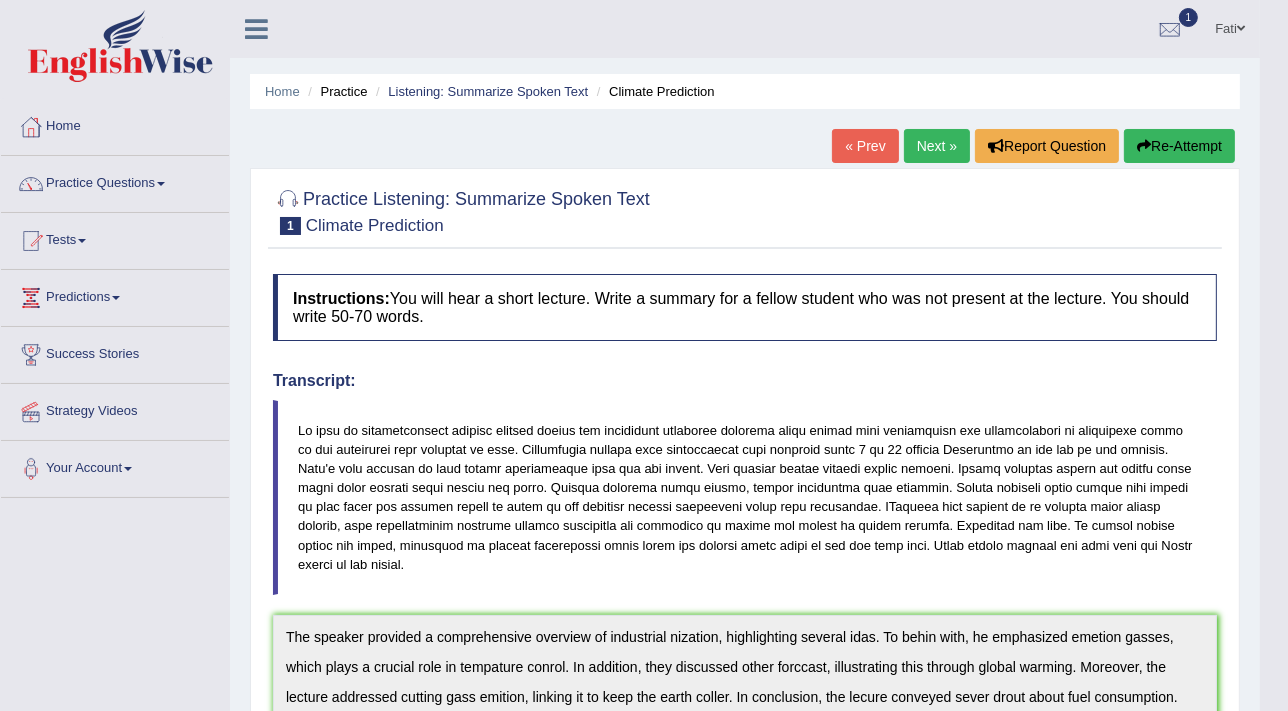 scroll, scrollTop: 0, scrollLeft: 0, axis: both 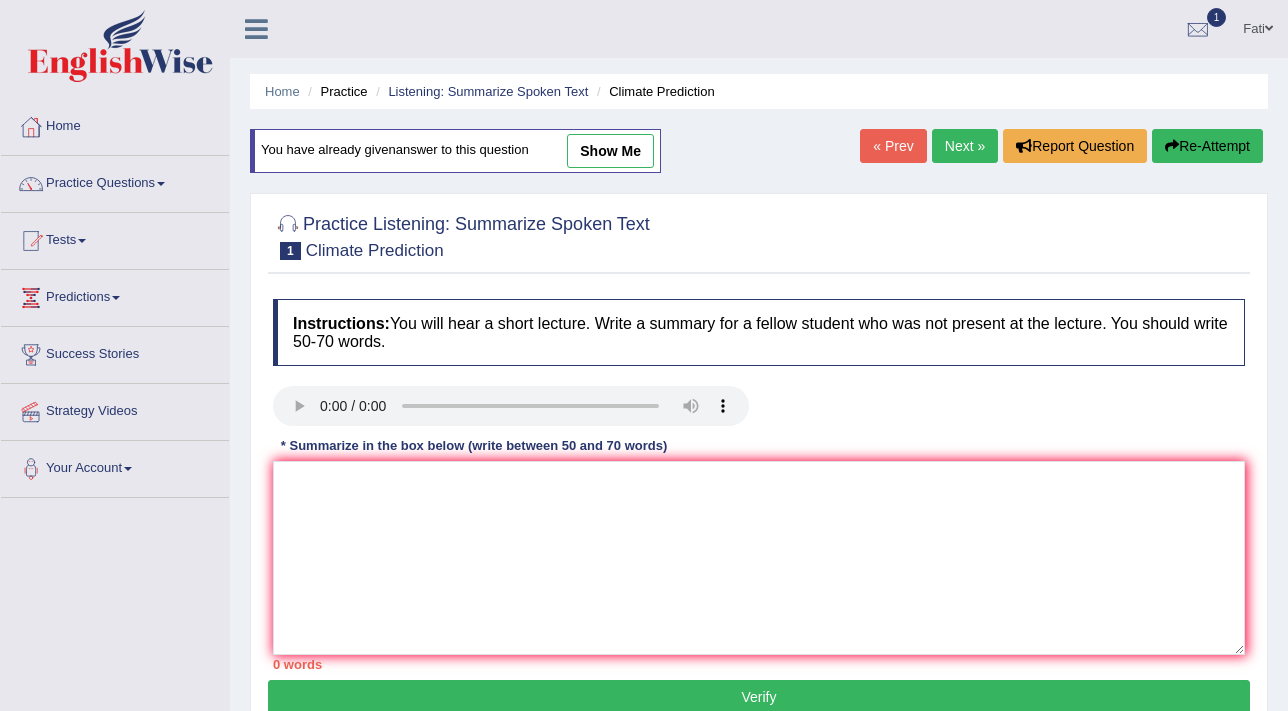 click at bounding box center [759, 558] 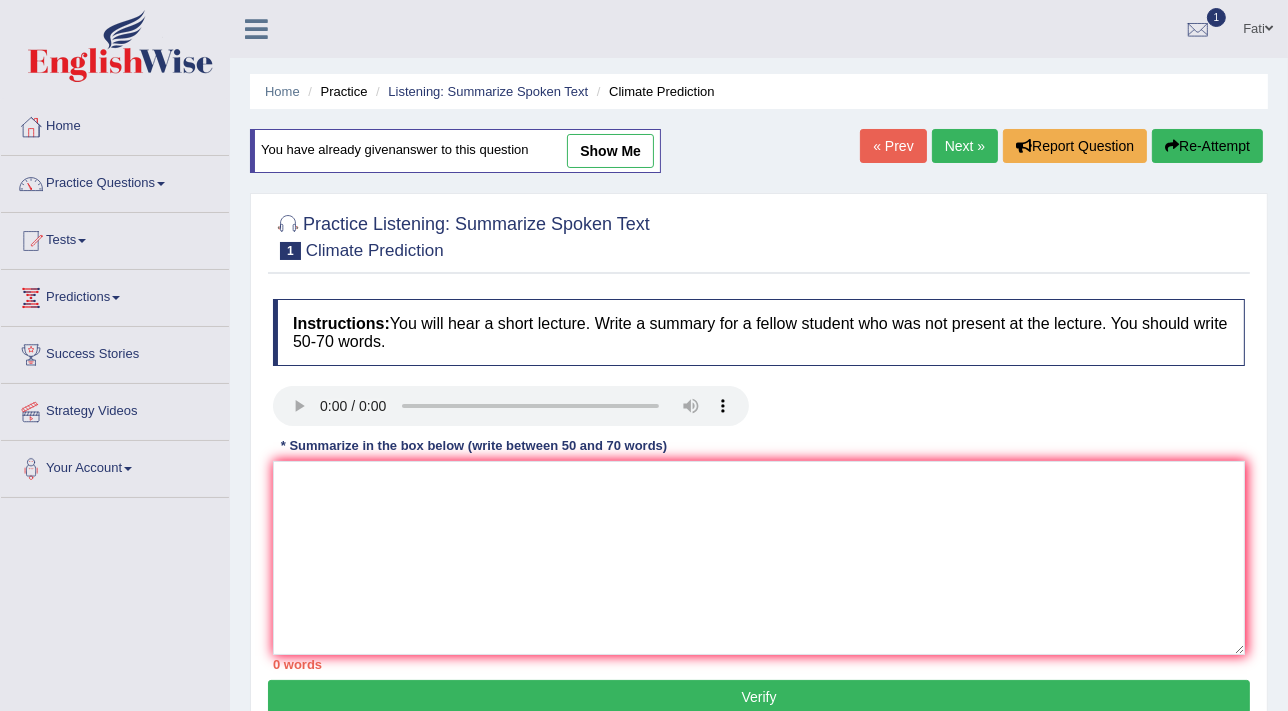 scroll, scrollTop: 0, scrollLeft: 0, axis: both 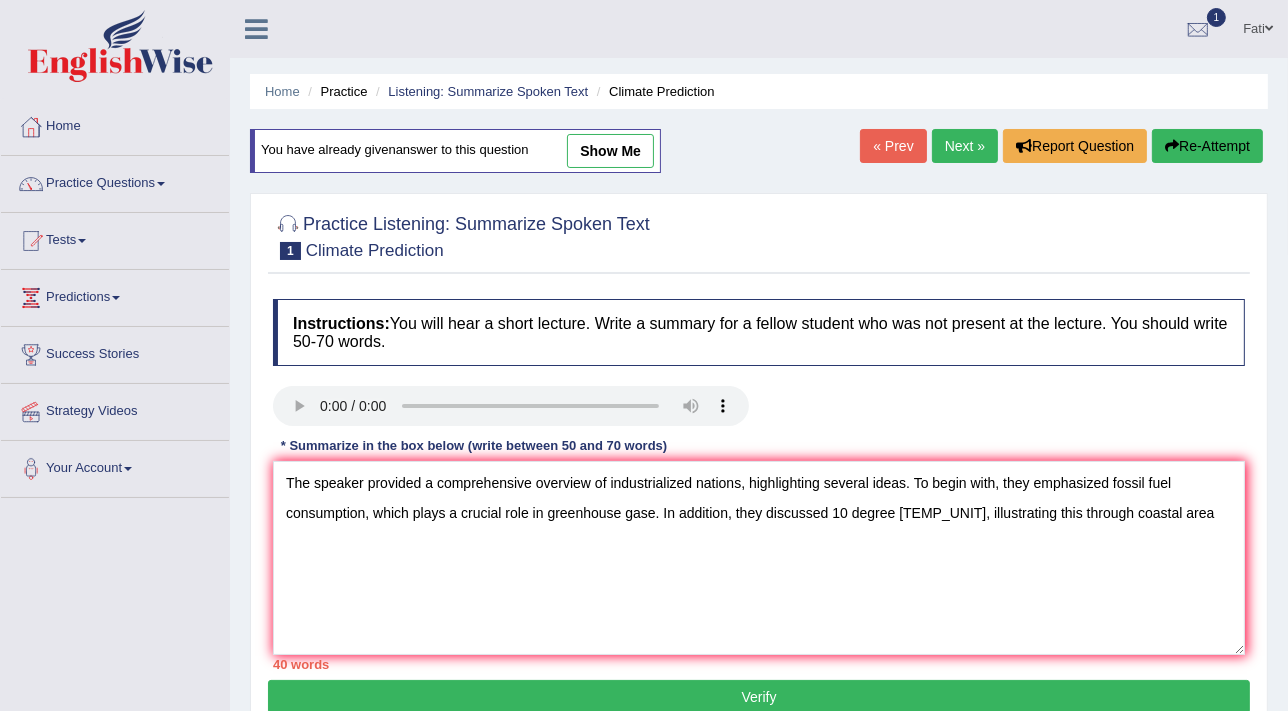 type on "The speaker provided a comprehensive overview of industrialized nations, highlighting several ideas. To begin with, they emphasized fossil fuel consumption, which plays a crucial role in greenhouse gase. In addition, they discussed 10 degree [TEMP_UNIT], illustrating this through coastal area" 